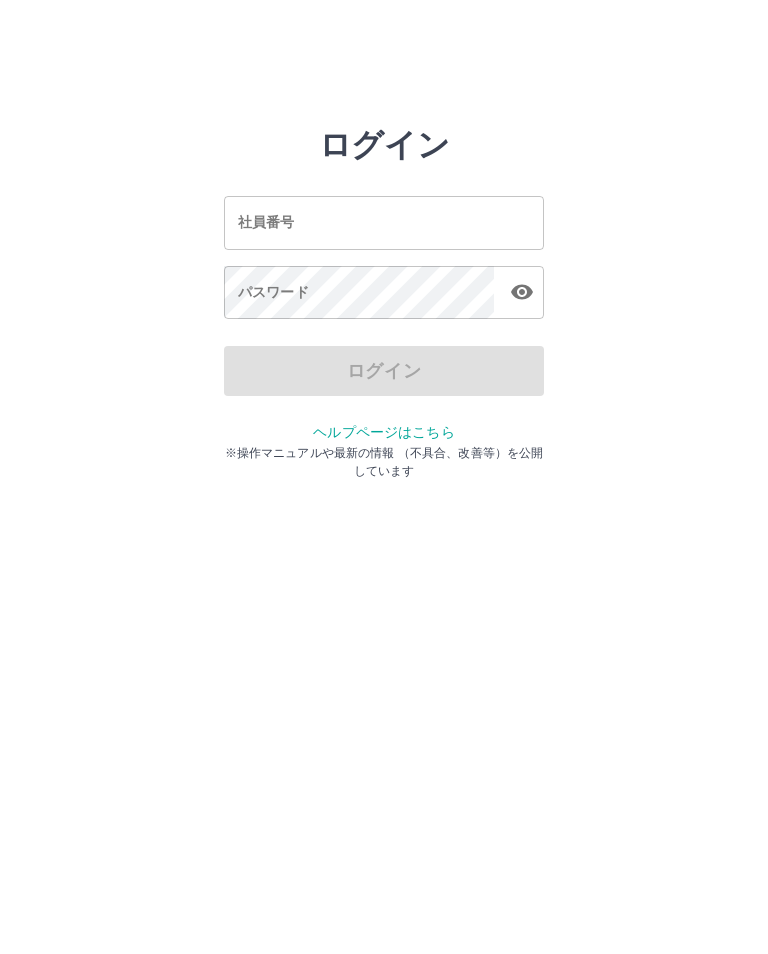 scroll, scrollTop: 0, scrollLeft: 0, axis: both 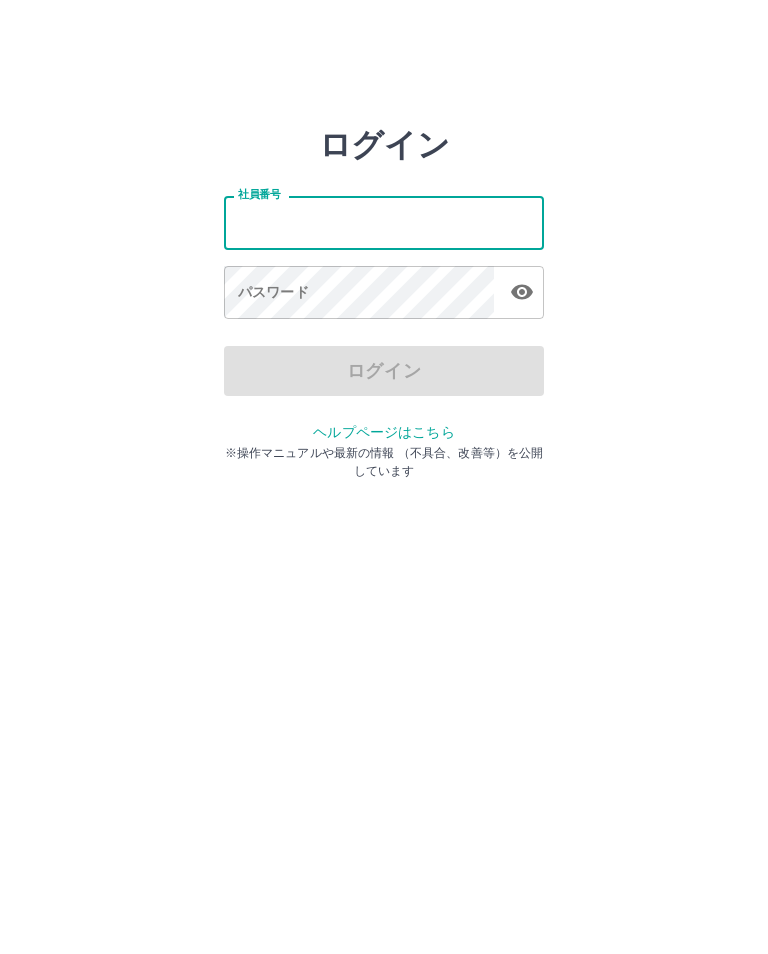 type on "*" 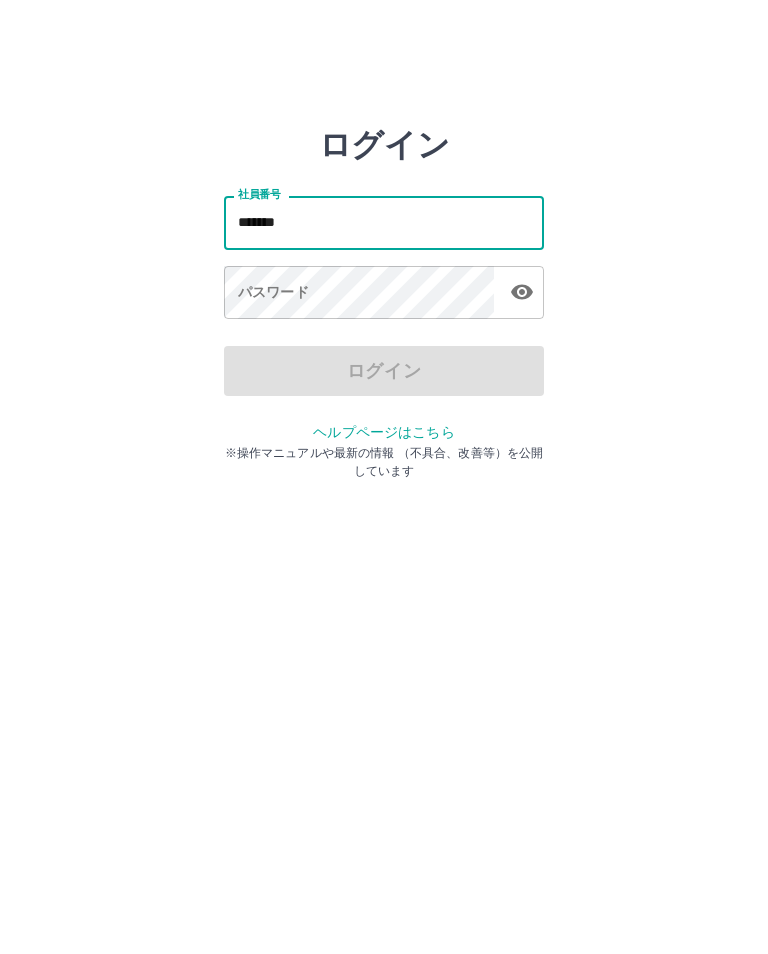 type on "*******" 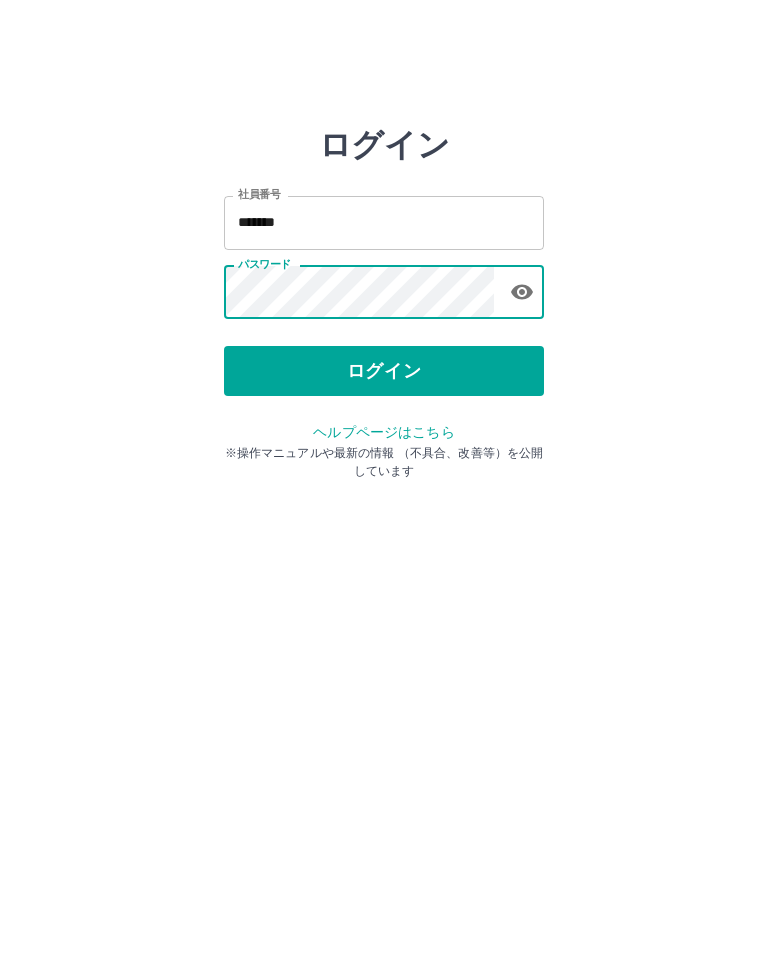 click on "ログイン" at bounding box center [384, 371] 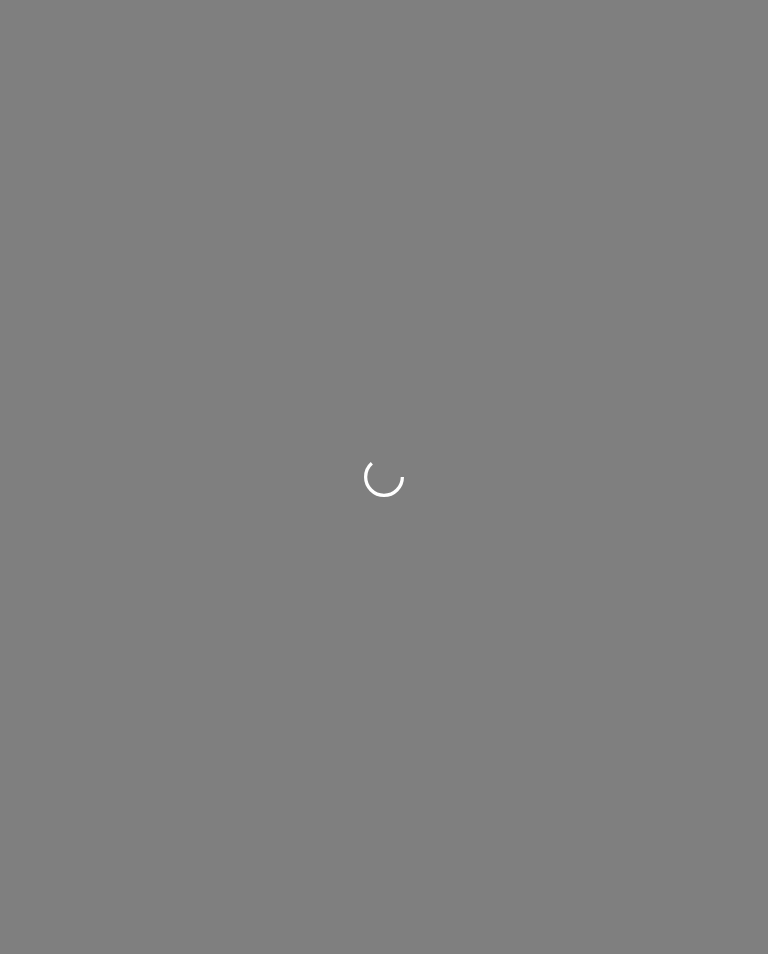 scroll, scrollTop: 0, scrollLeft: 0, axis: both 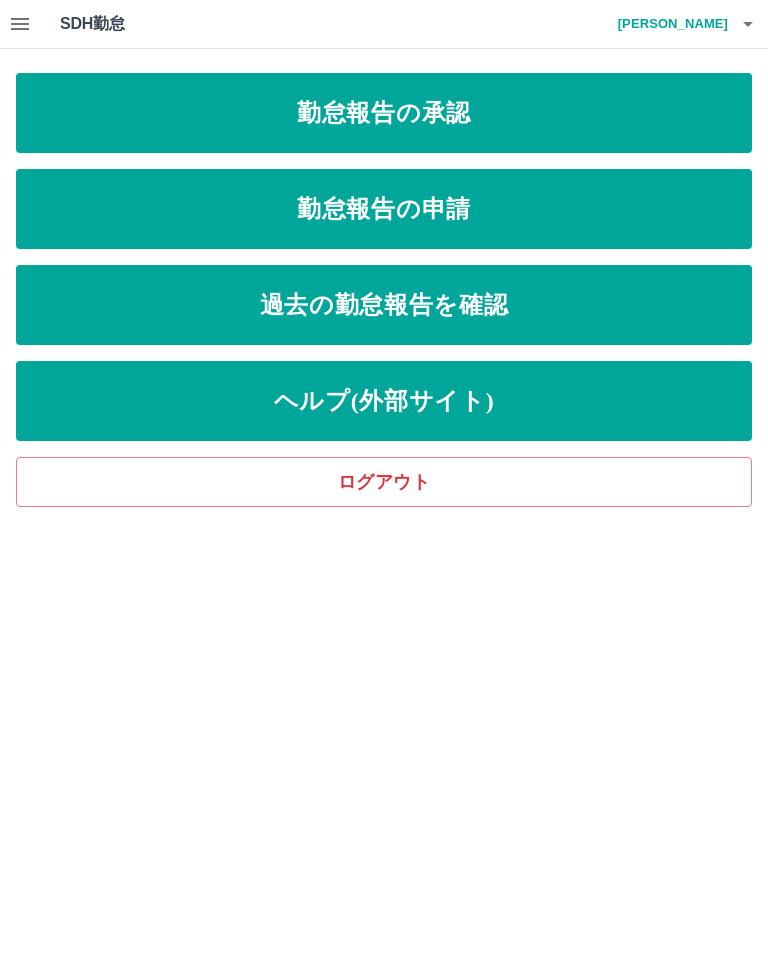click on "勤怠報告の申請" at bounding box center [384, 209] 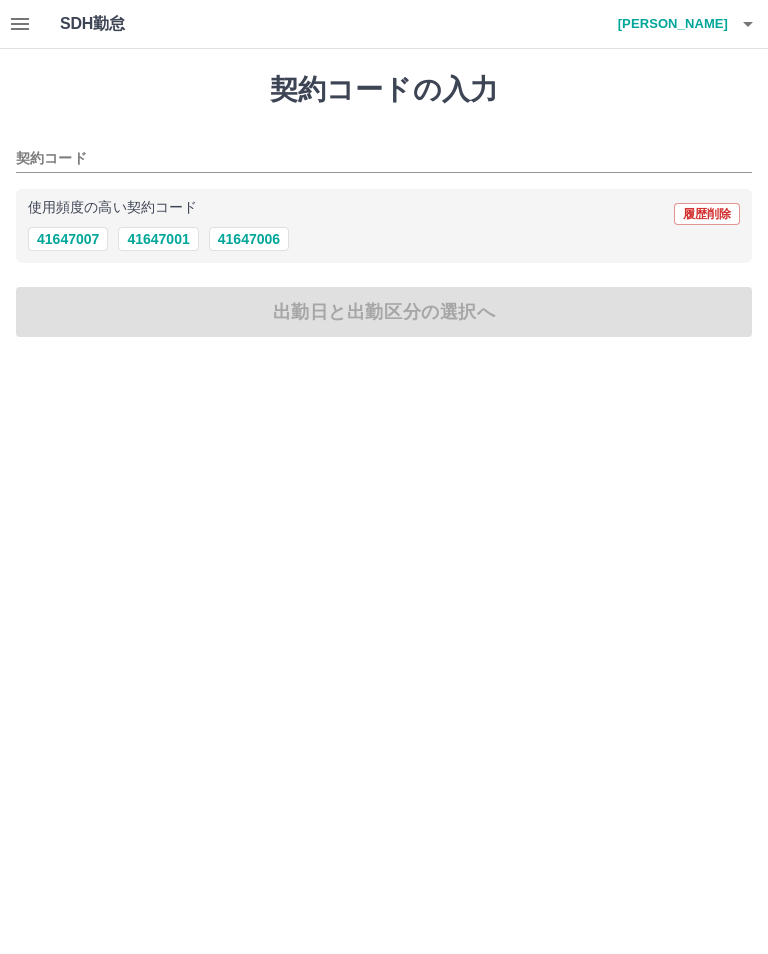 click on "41647001" at bounding box center [158, 239] 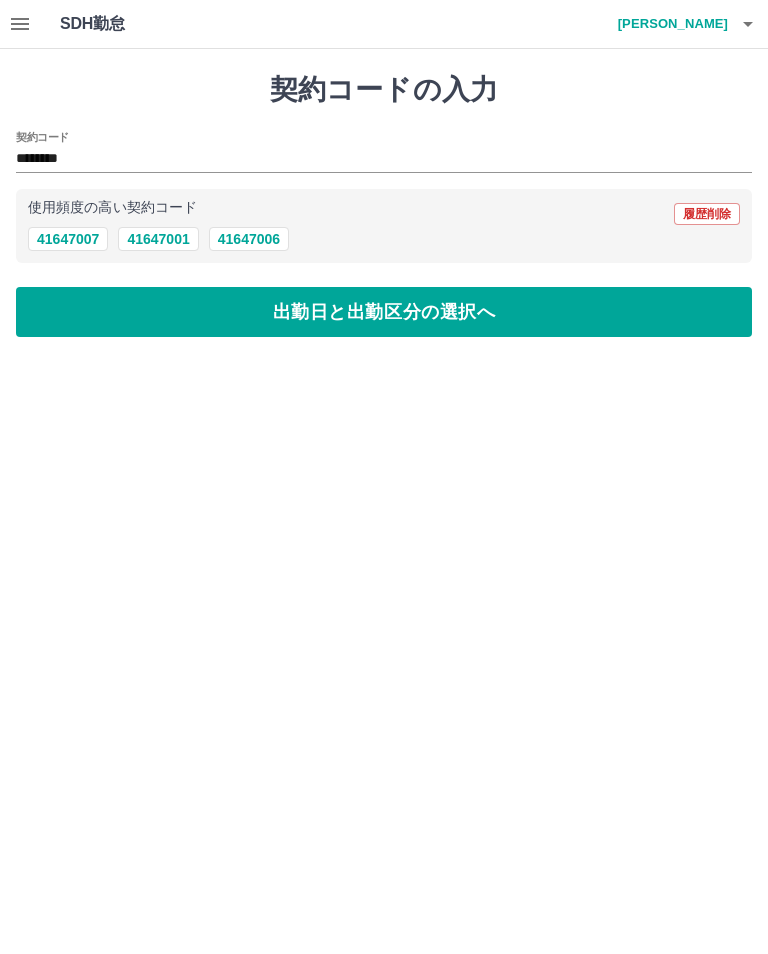 click on "出勤日と出勤区分の選択へ" at bounding box center [384, 312] 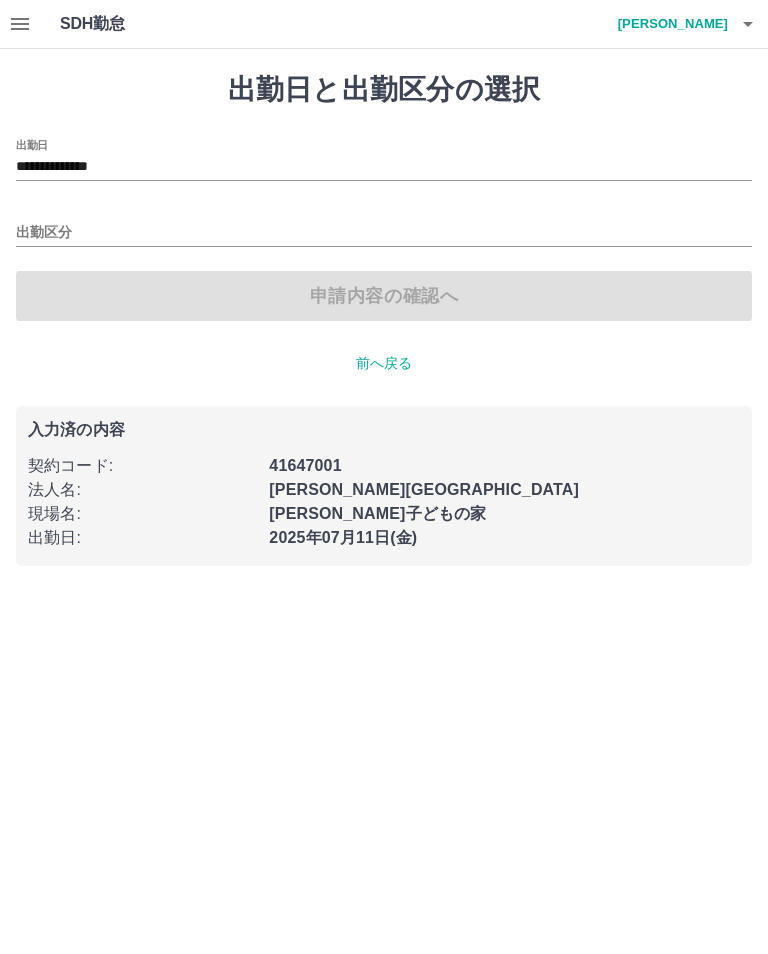 click on "**********" at bounding box center (384, 167) 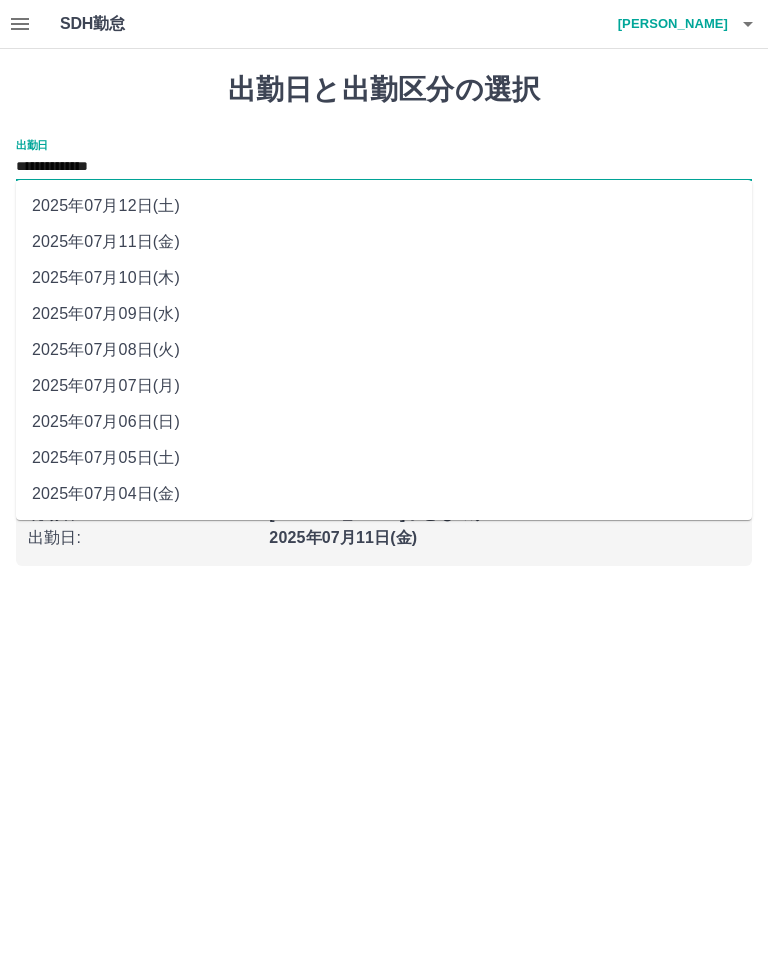 click on "**********" at bounding box center [384, 295] 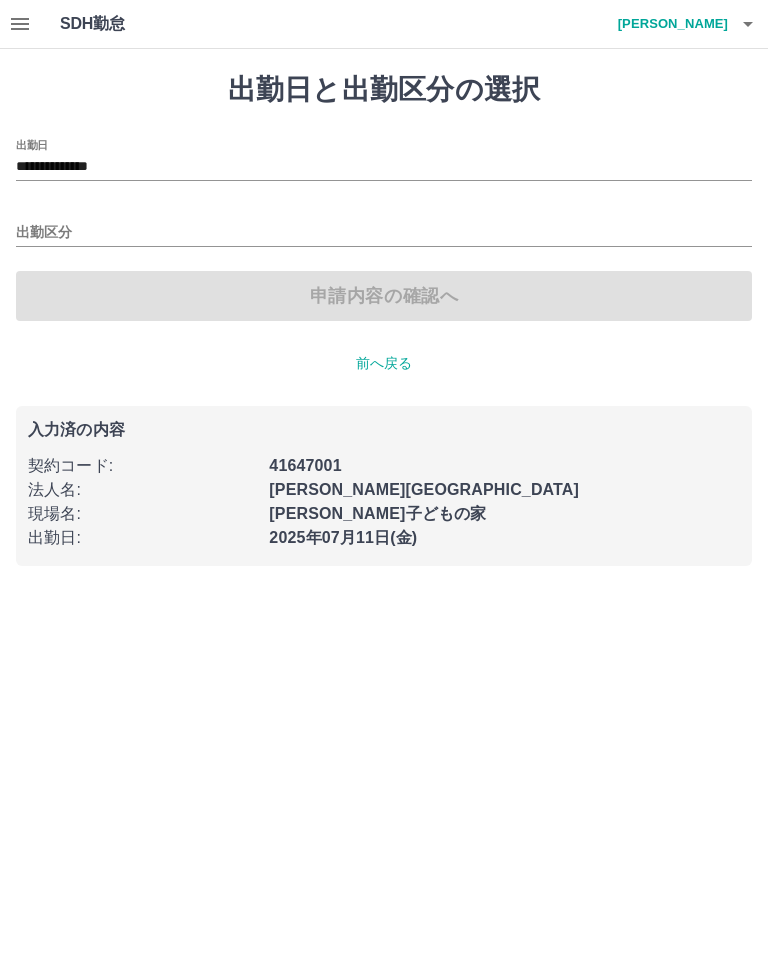click on "**********" at bounding box center [384, 167] 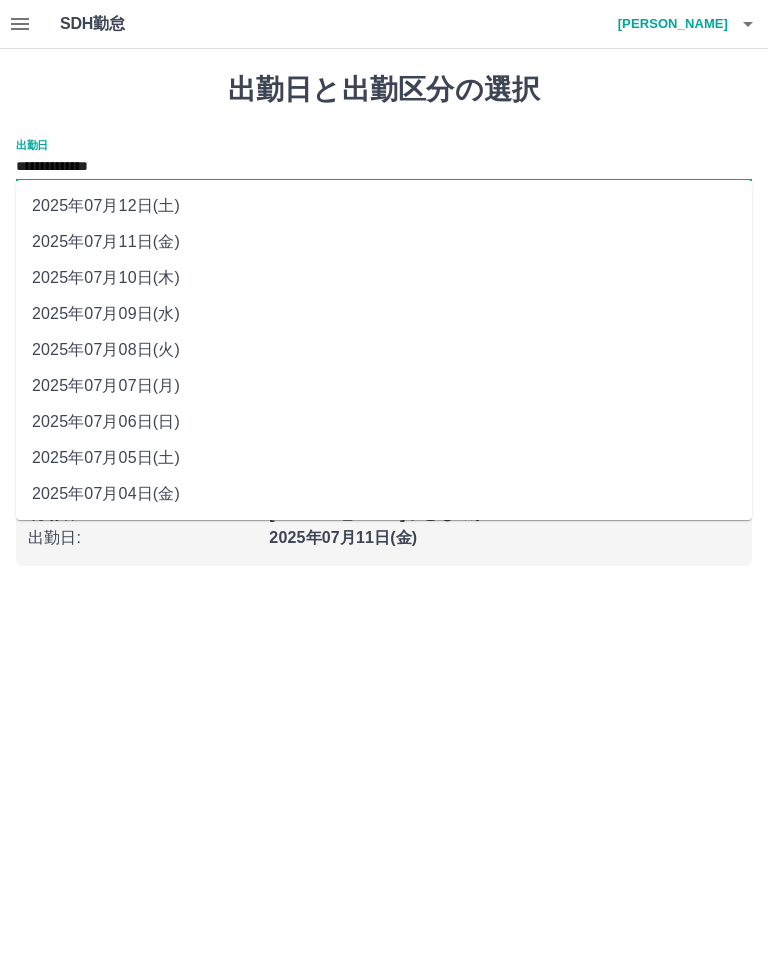 click on "2025年07月10日(木)" at bounding box center (384, 278) 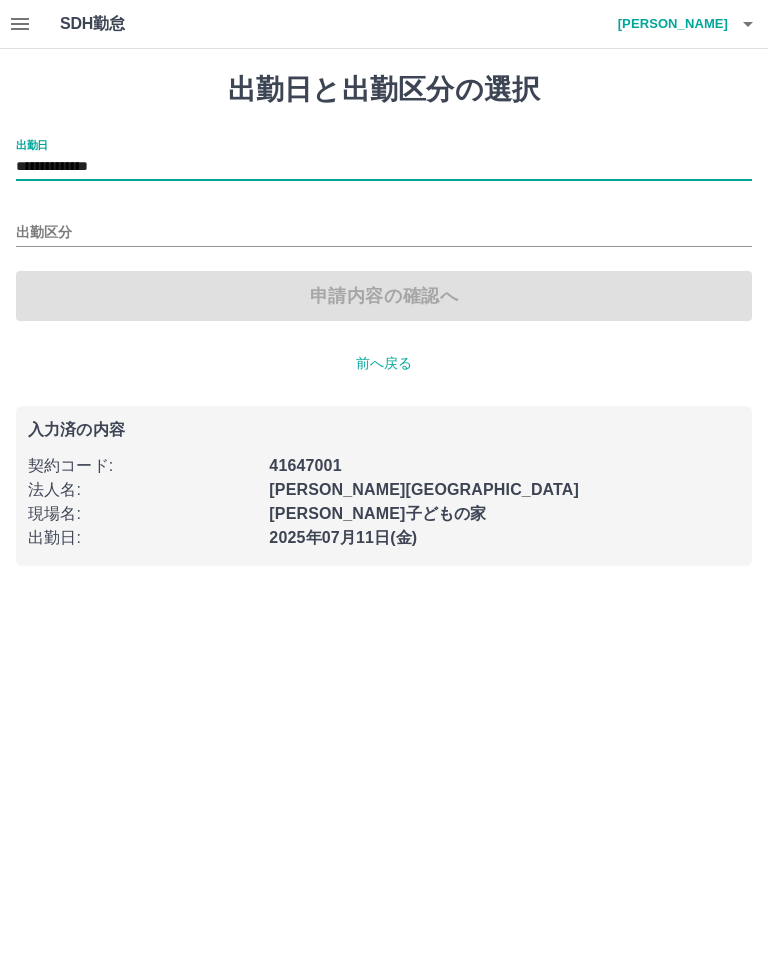 click on "出勤区分" at bounding box center [384, 233] 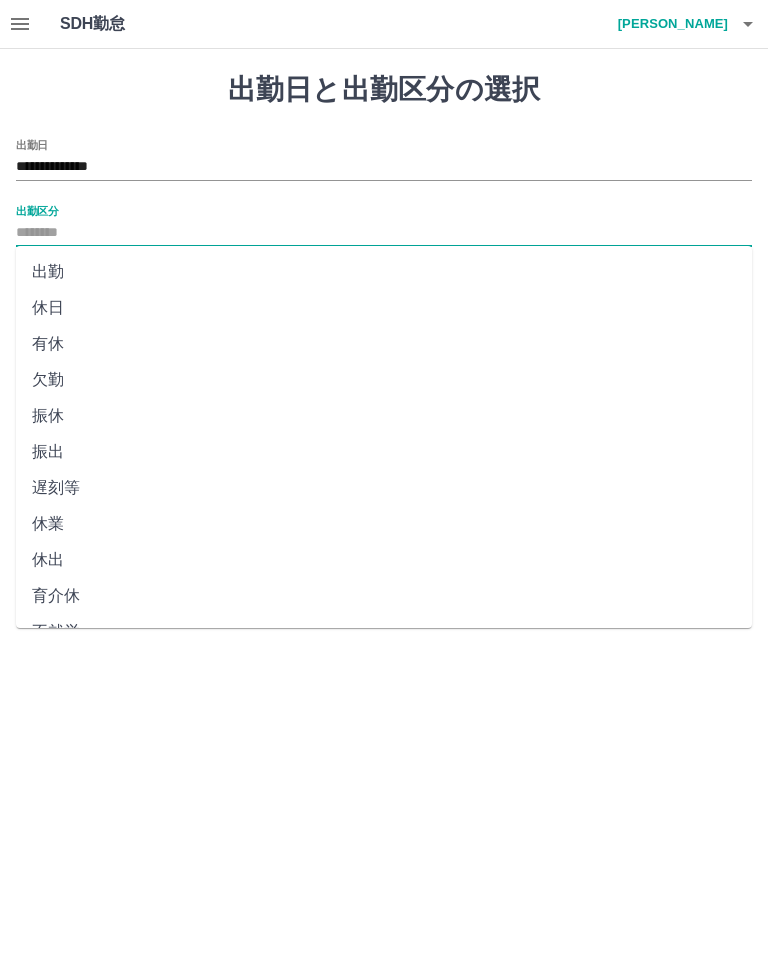 click on "出勤" at bounding box center [384, 272] 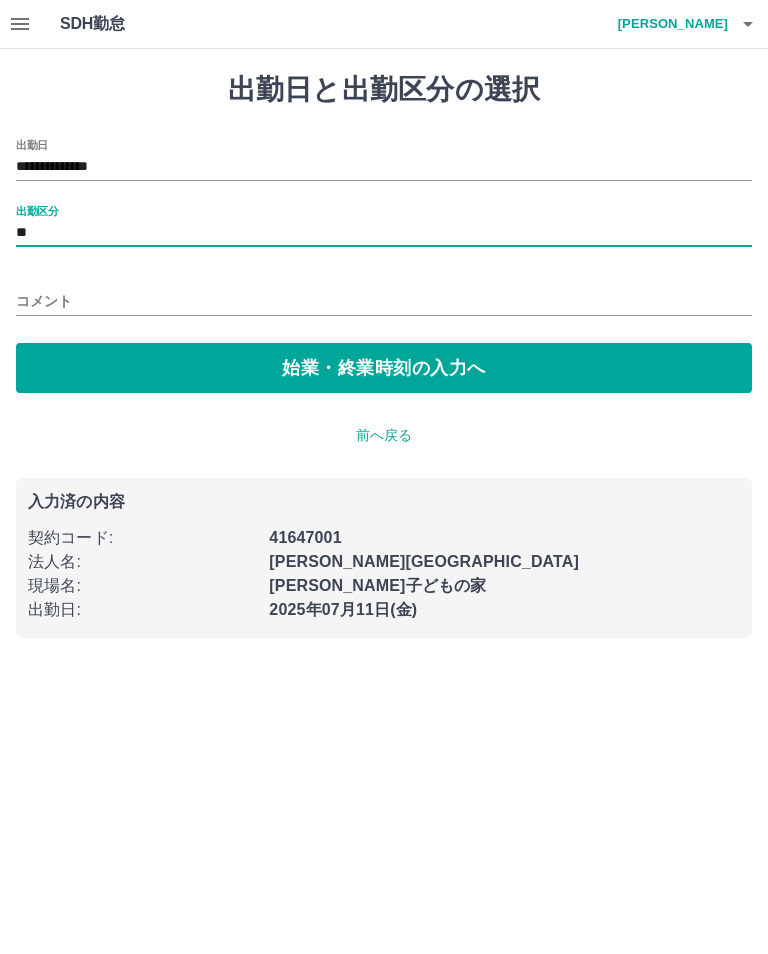 click on "始業・終業時刻の入力へ" at bounding box center (384, 368) 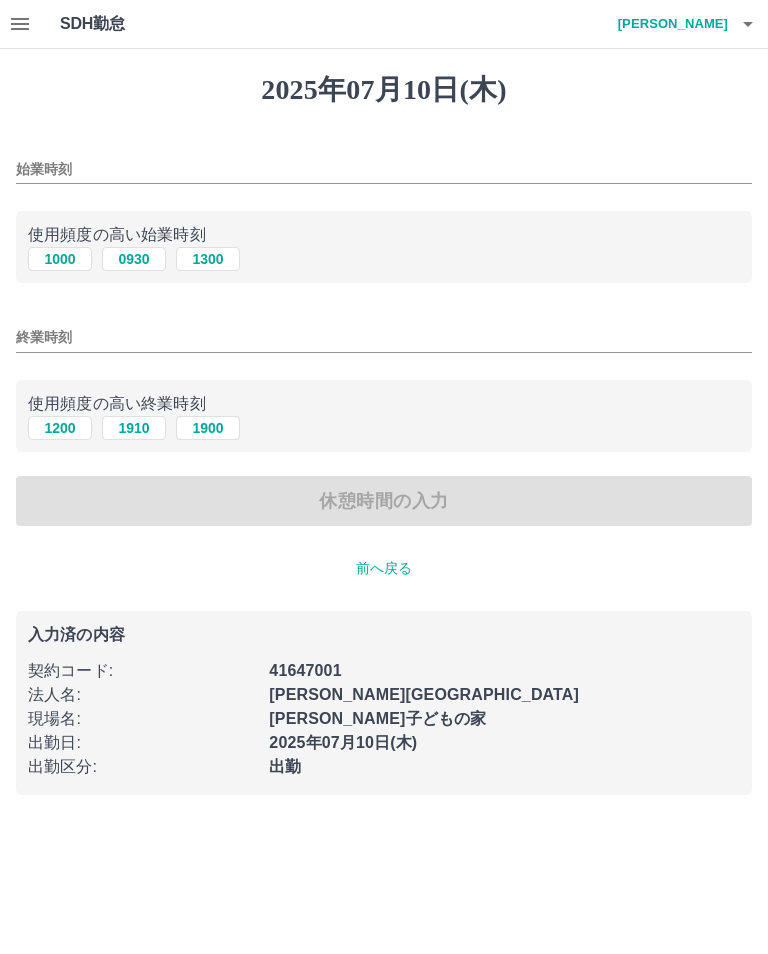 click on "1300" at bounding box center [208, 259] 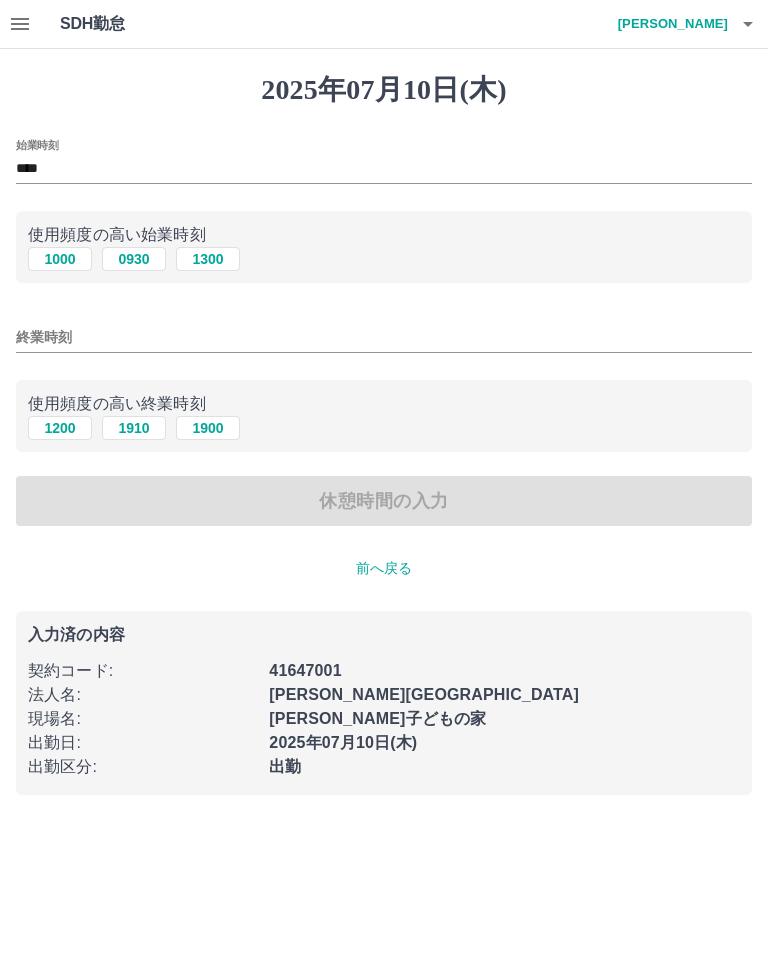 click on "1900" at bounding box center [208, 428] 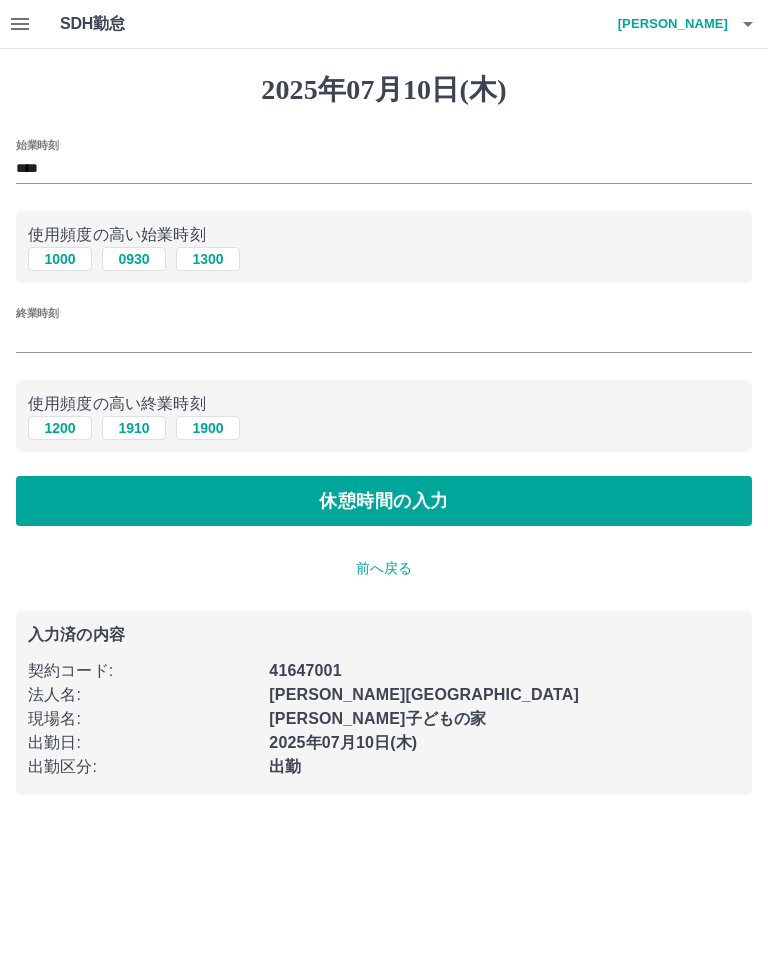type on "****" 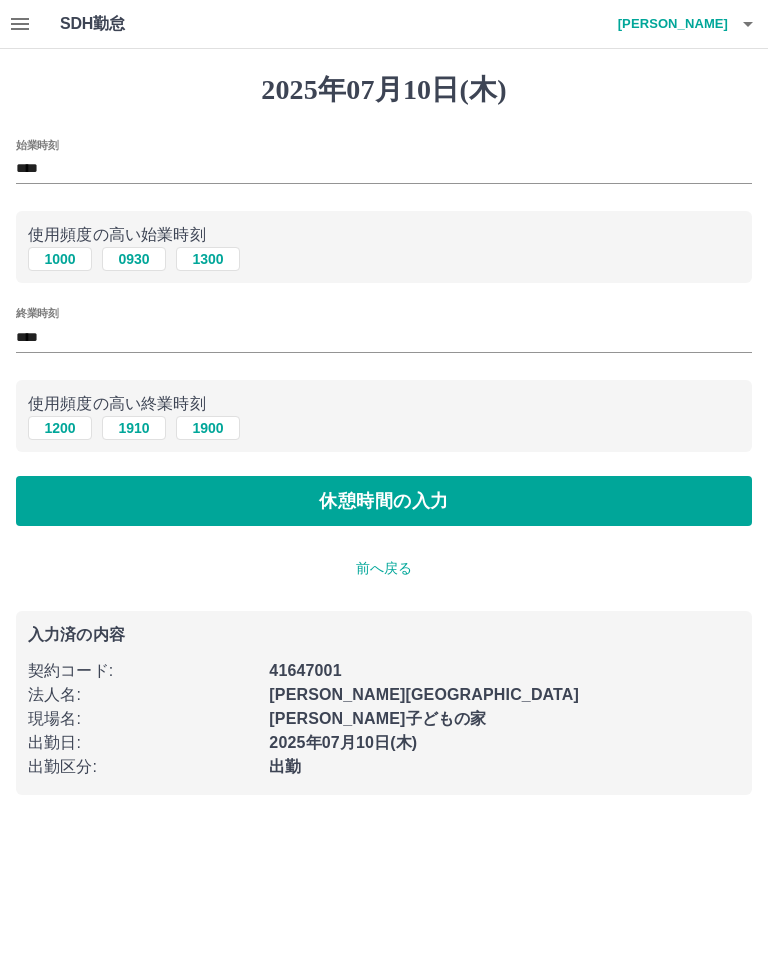 click on "休憩時間の入力" at bounding box center [384, 501] 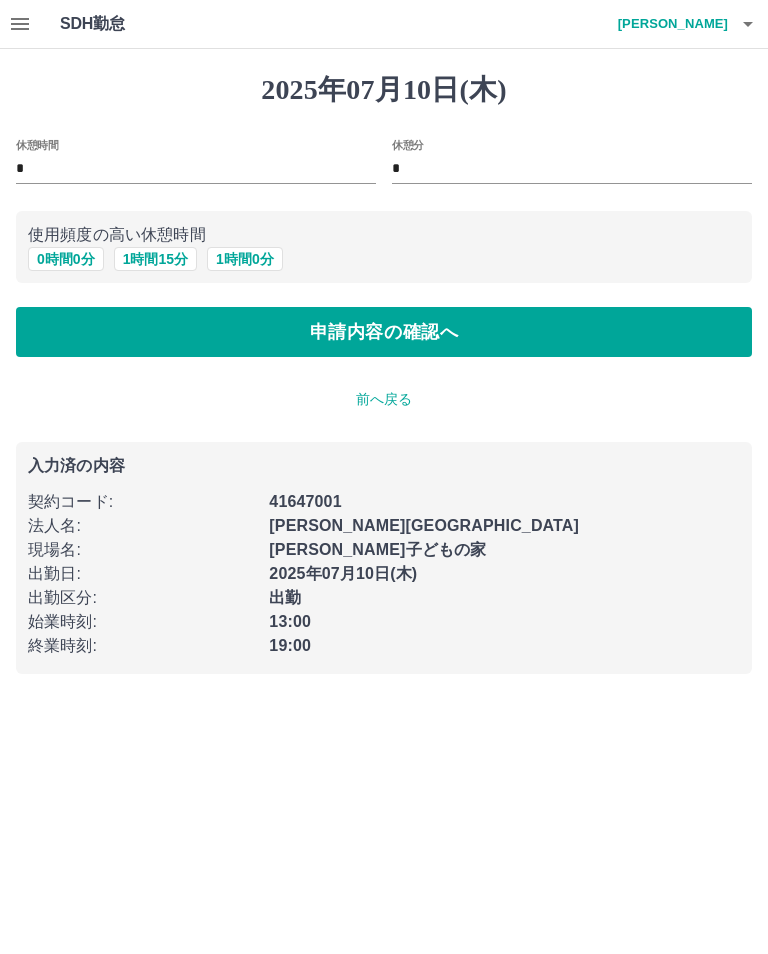 click on "申請内容の確認へ" at bounding box center (384, 332) 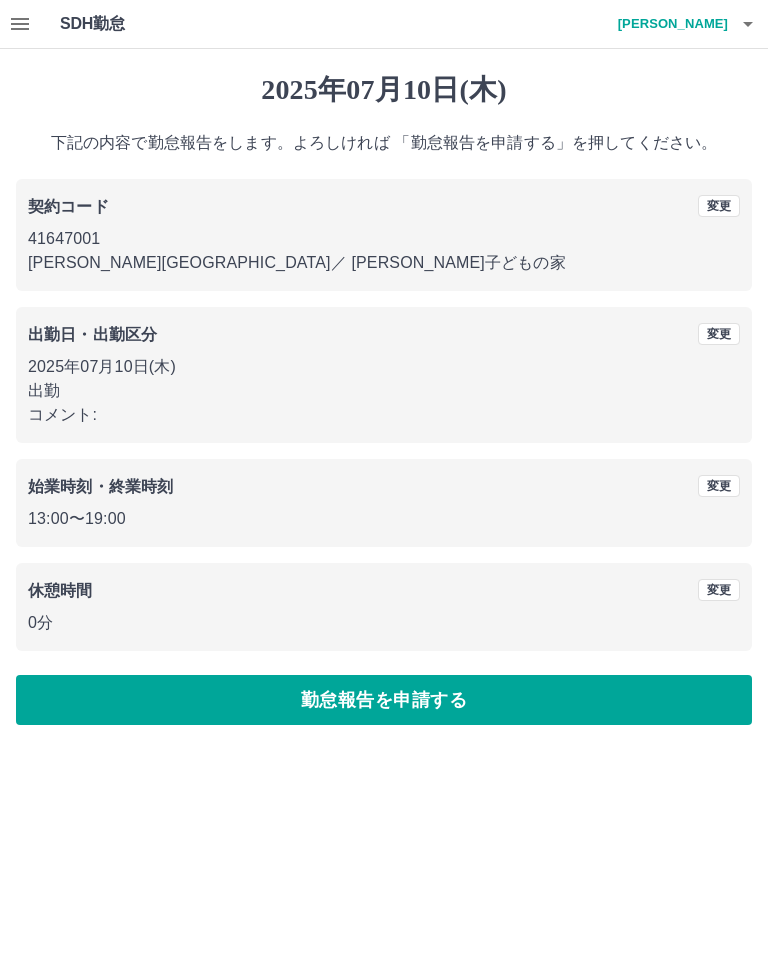 click on "勤怠報告を申請する" at bounding box center [384, 700] 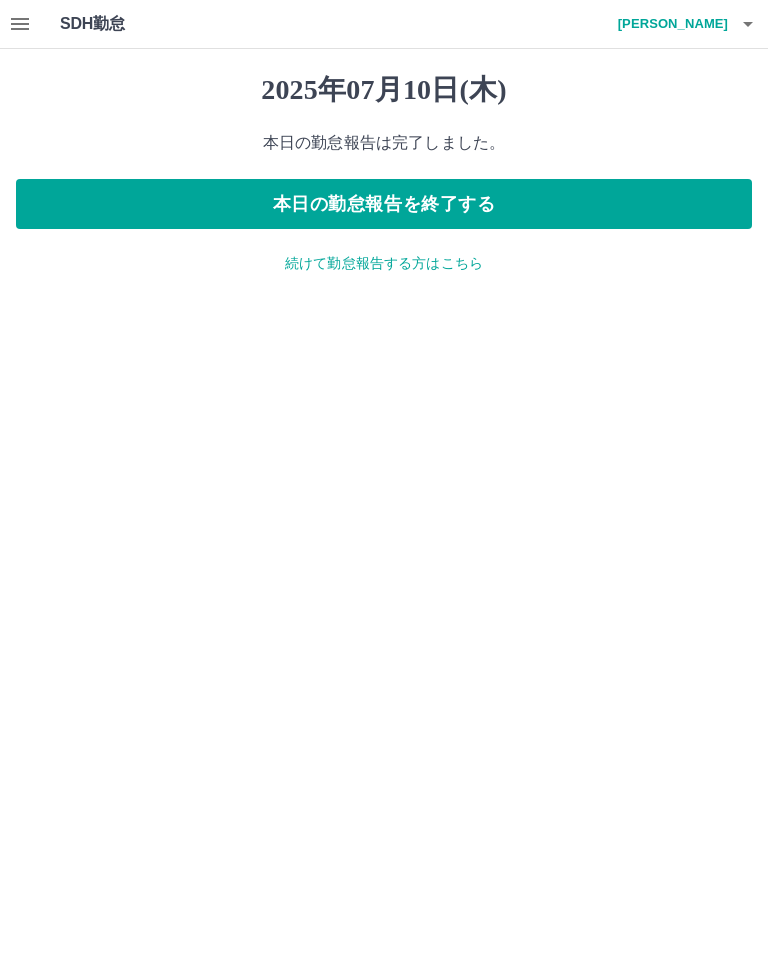 click on "続けて勤怠報告する方はこちら" at bounding box center (384, 263) 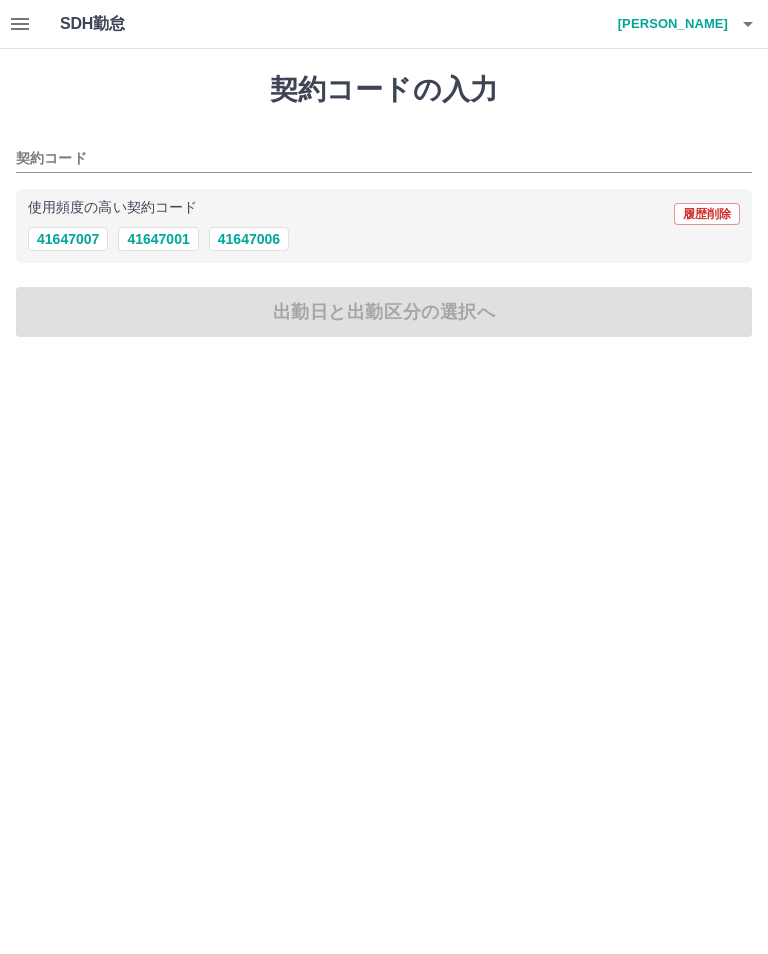click on "41647001" at bounding box center (158, 239) 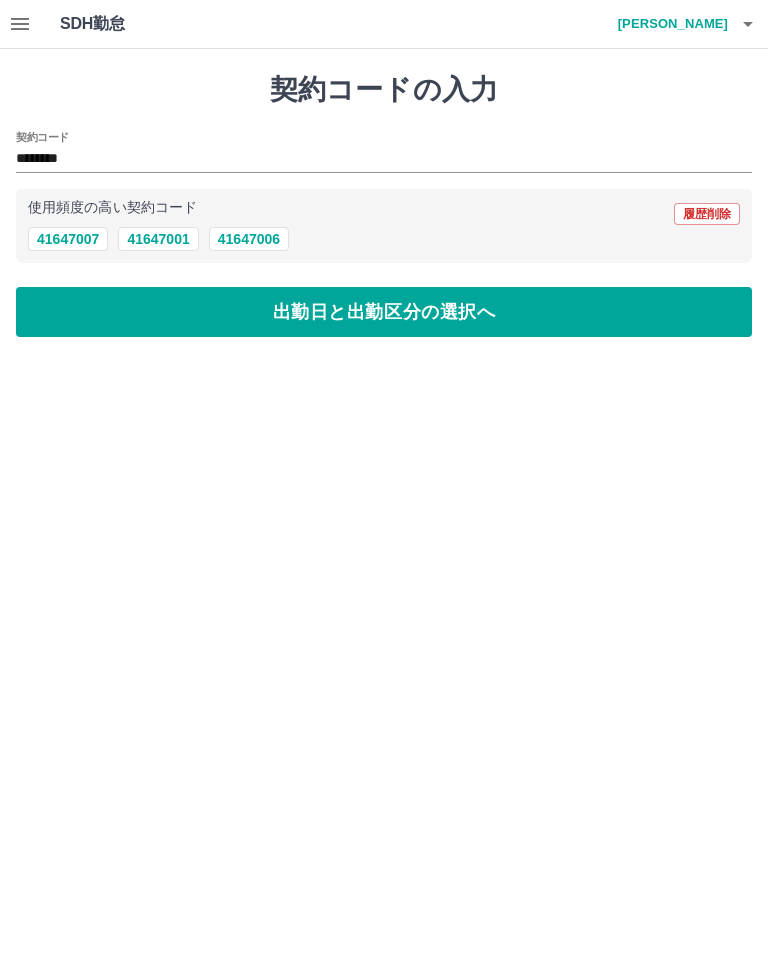 click on "出勤日と出勤区分の選択へ" at bounding box center [384, 312] 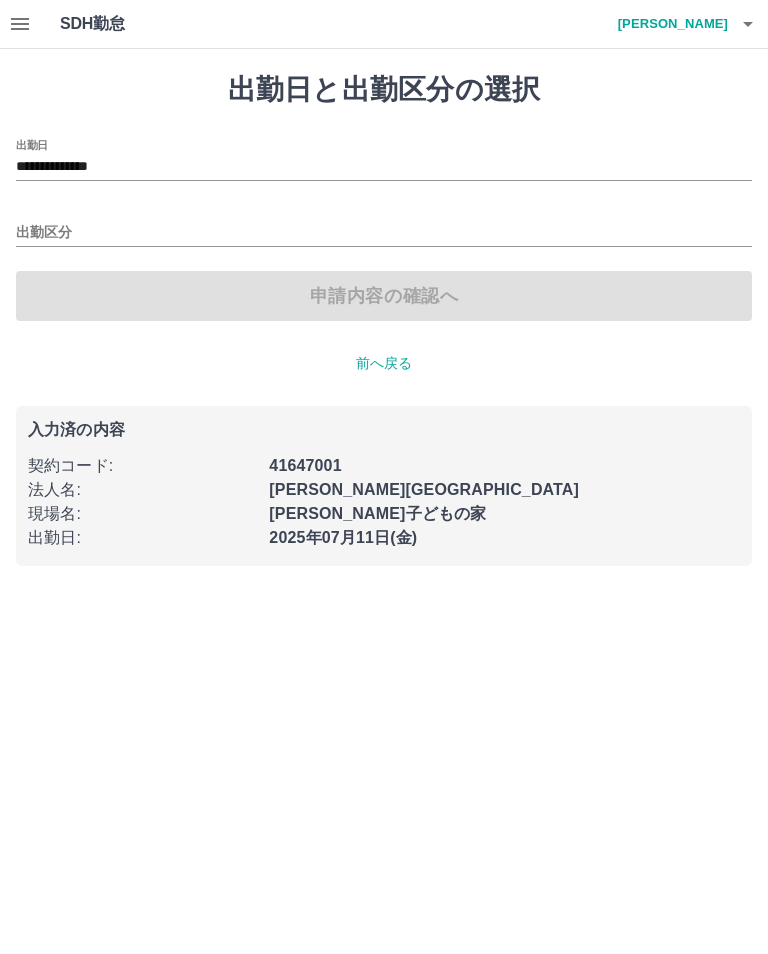 click on "**********" at bounding box center [384, 167] 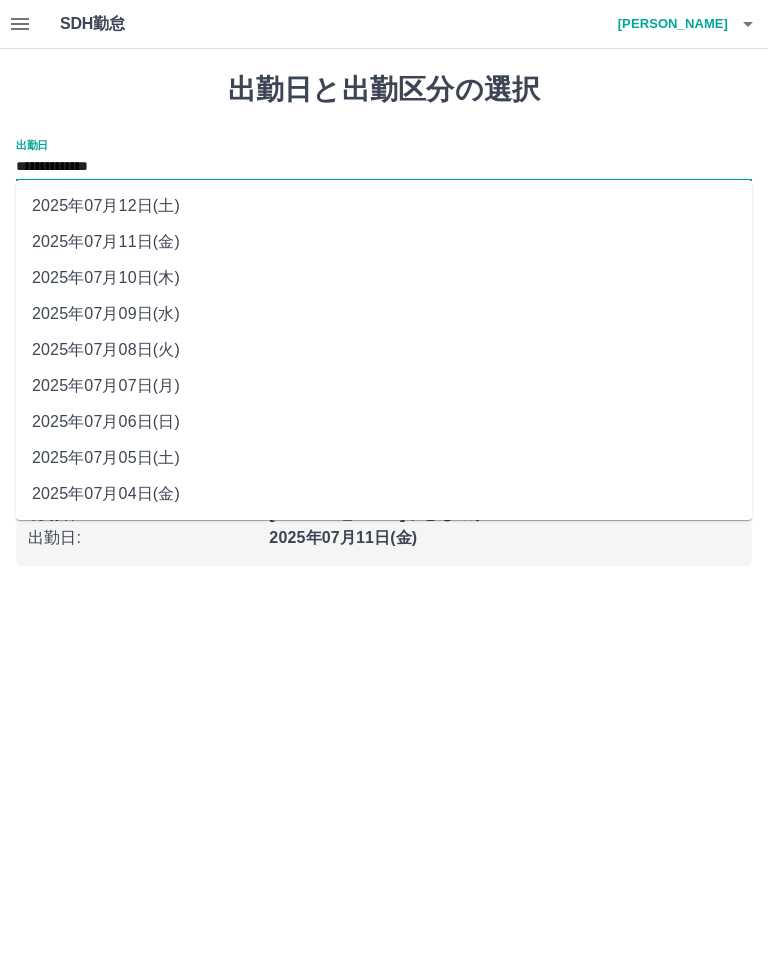 click on "2025年07月11日(金)" at bounding box center [384, 242] 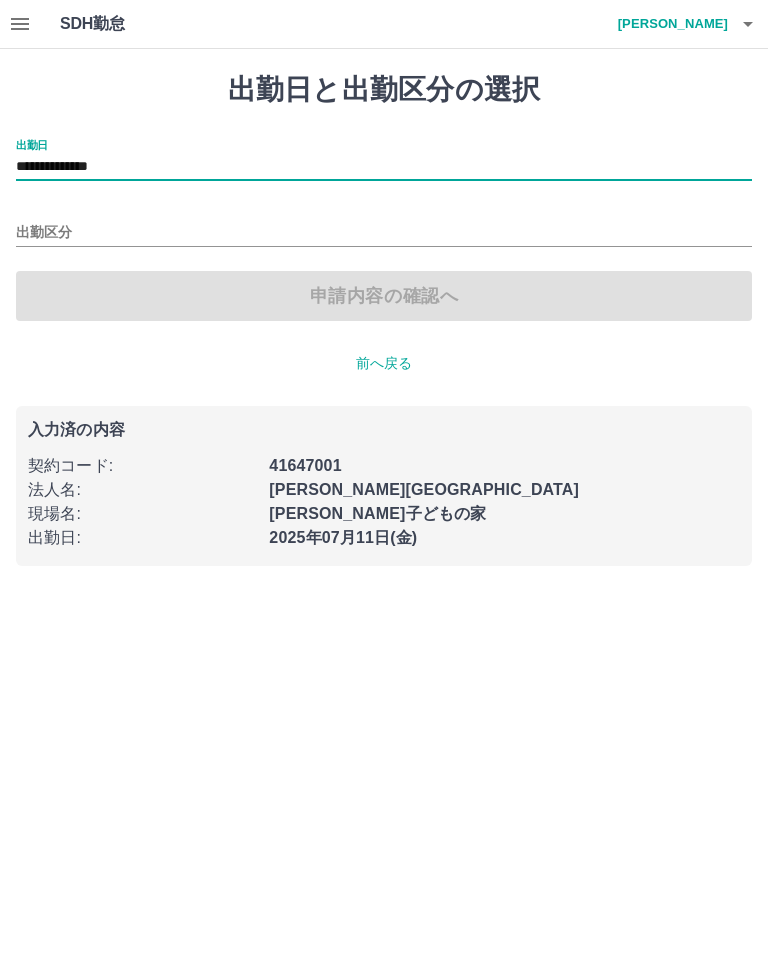 click on "出勤区分" at bounding box center (384, 233) 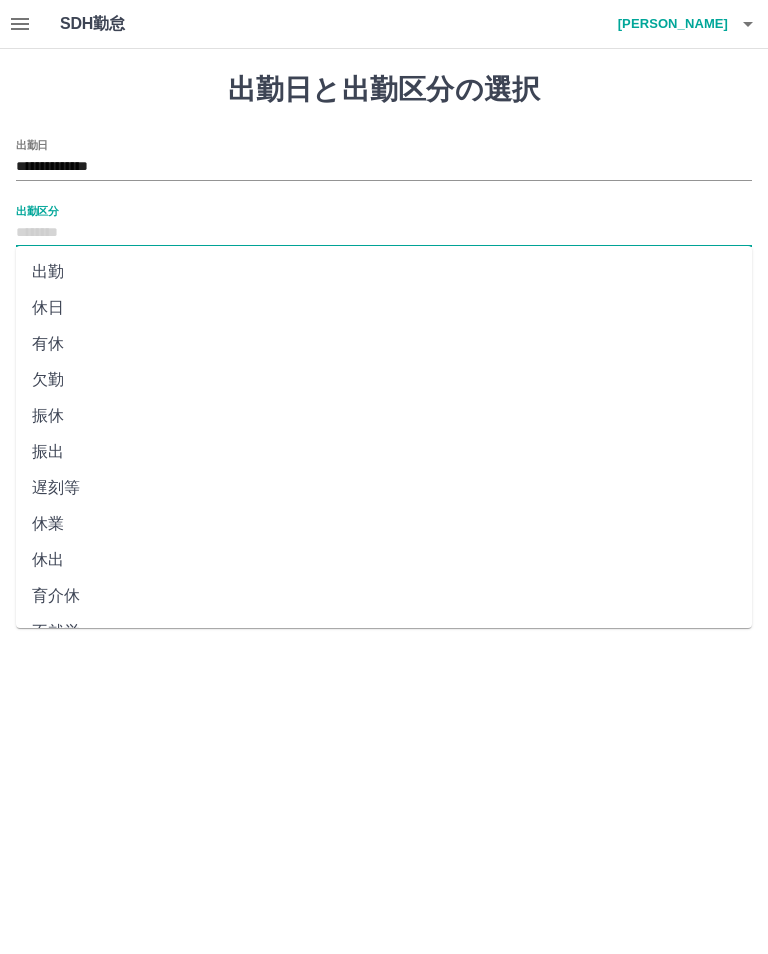 click on "出勤" at bounding box center (384, 272) 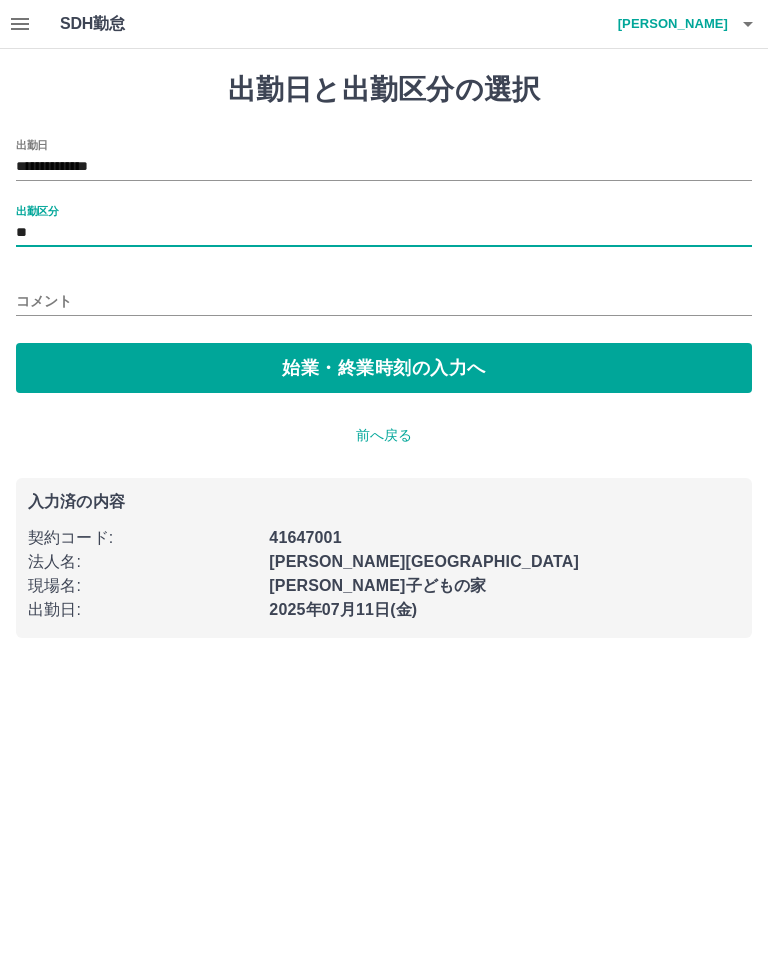 type on "**" 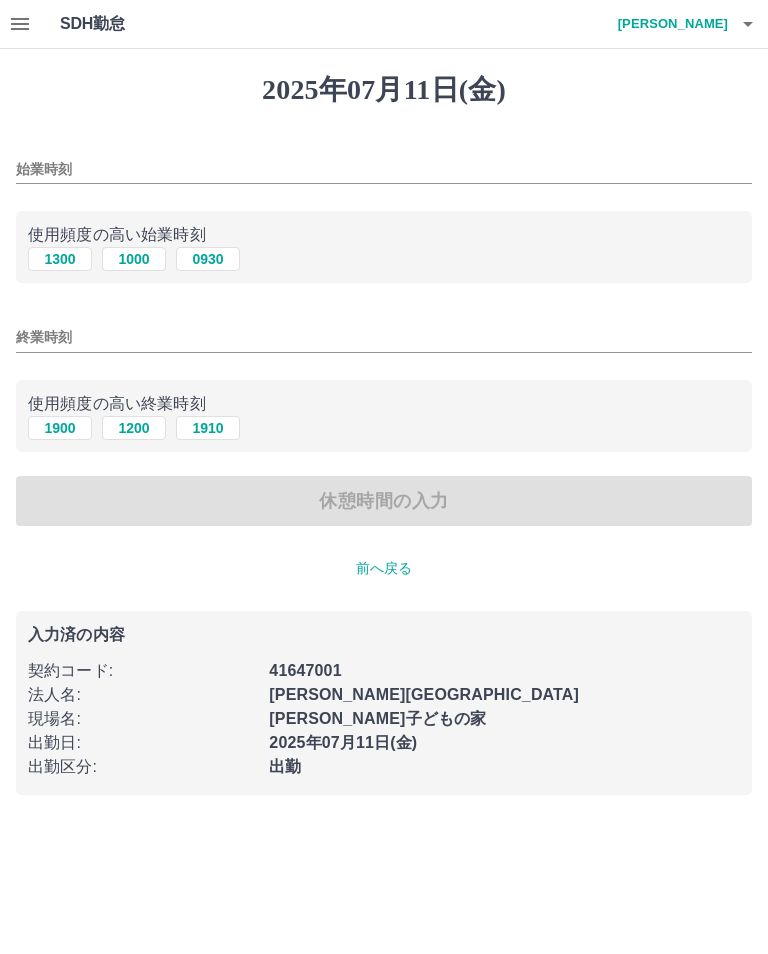 click on "1300" at bounding box center (60, 259) 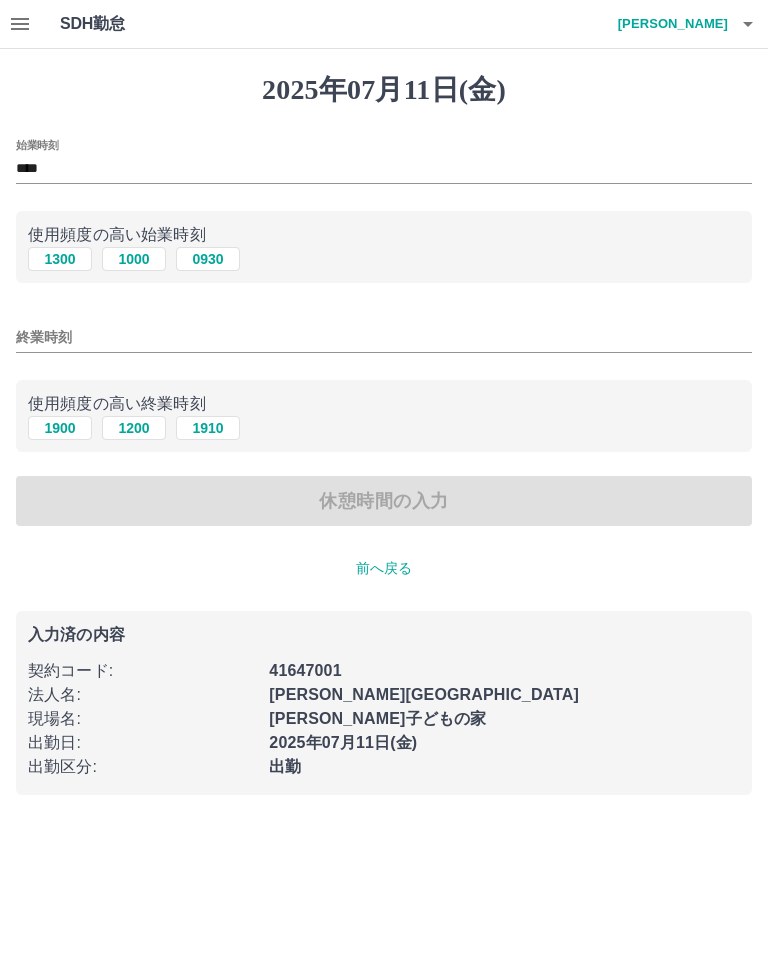 click on "1900" at bounding box center [60, 428] 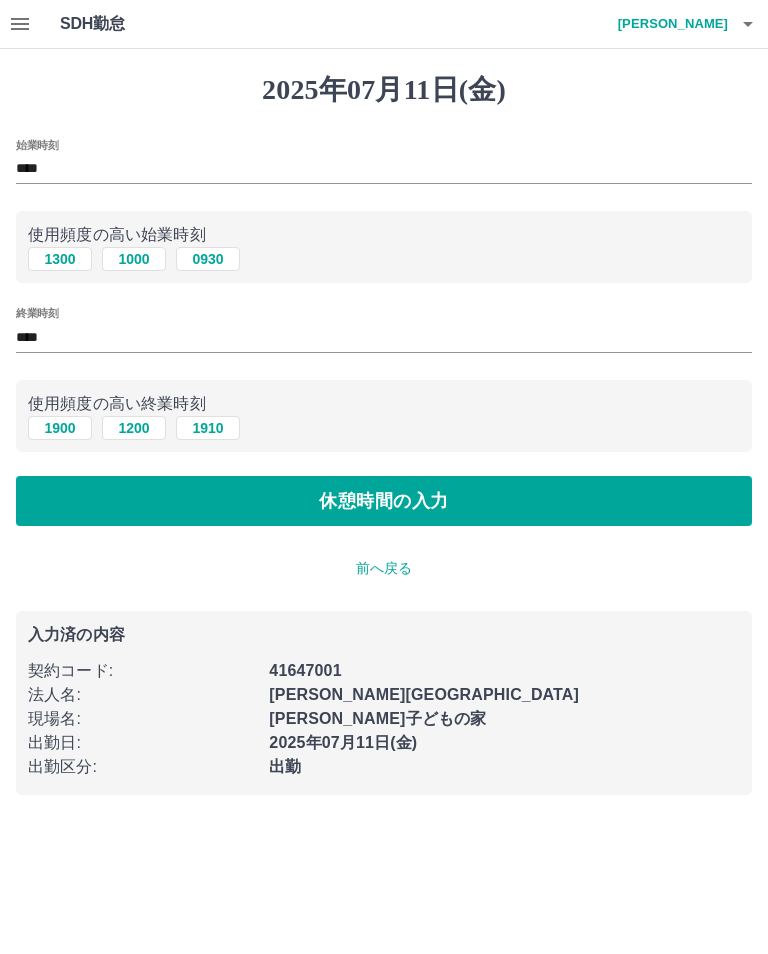 click on "休憩時間の入力" at bounding box center (384, 501) 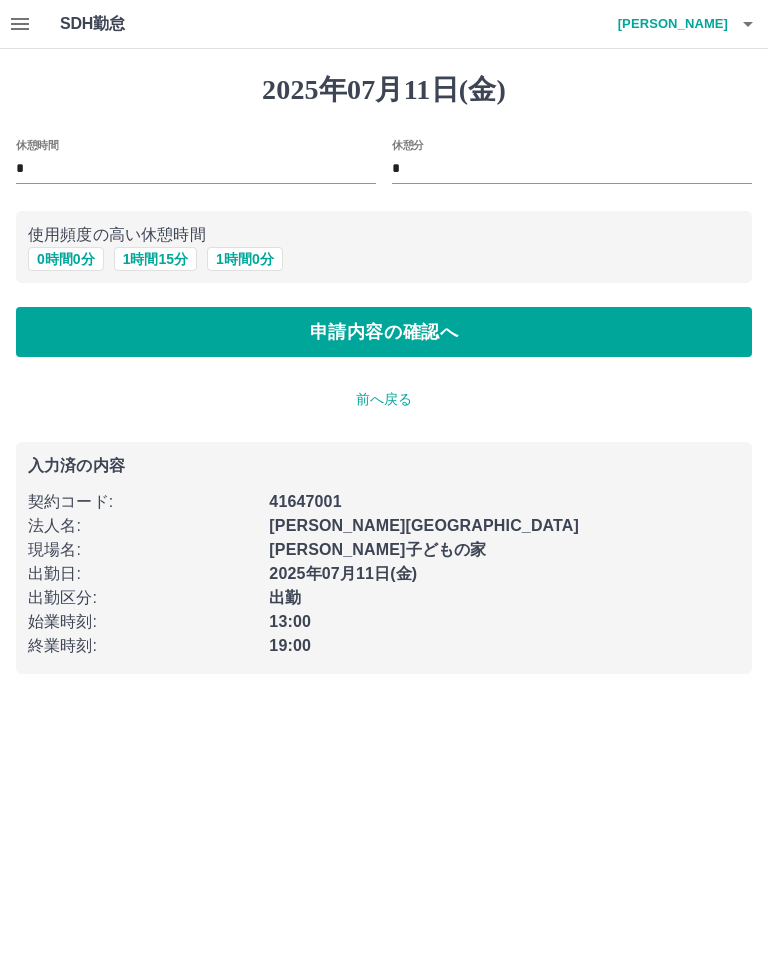 click on "申請内容の確認へ" at bounding box center (384, 332) 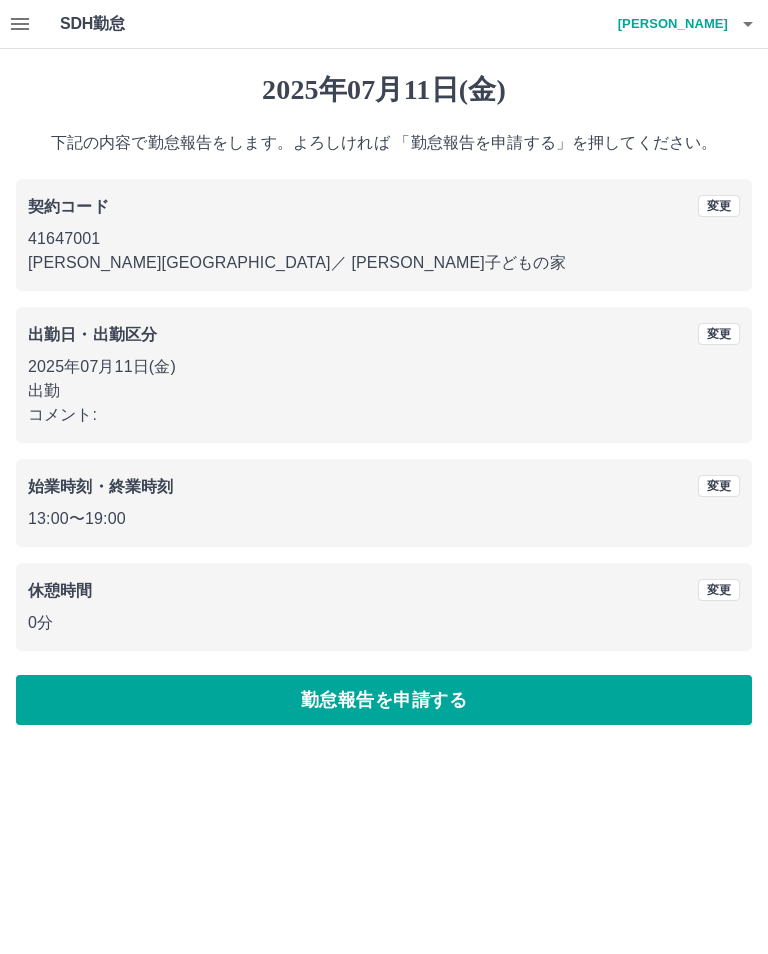 click on "勤怠報告を申請する" at bounding box center [384, 700] 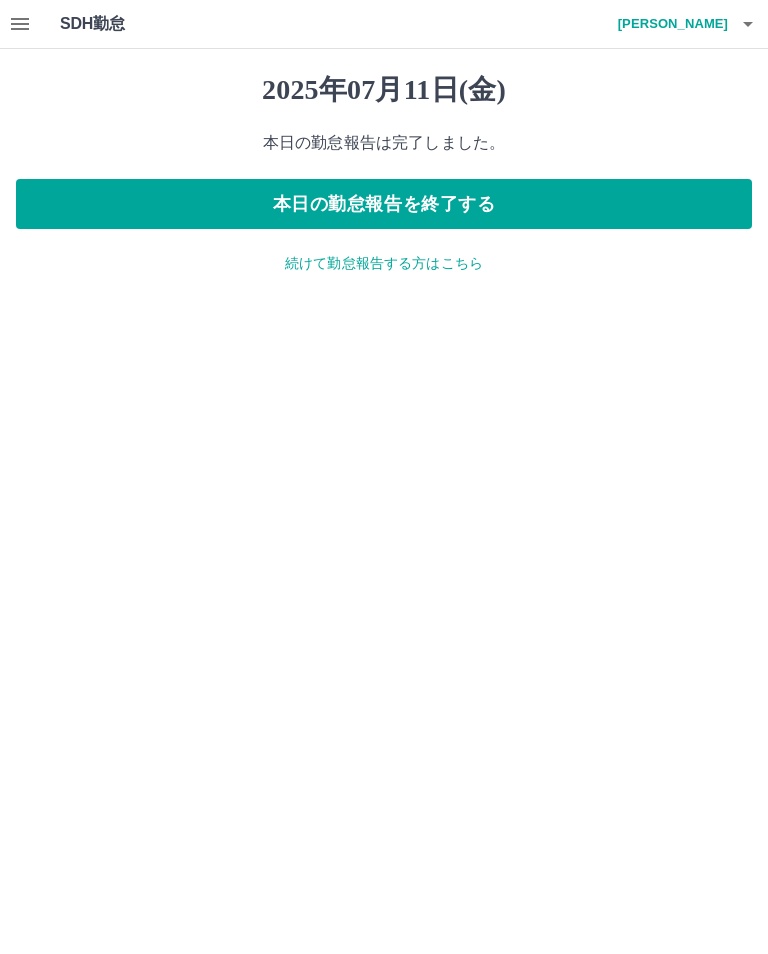 click on "続けて勤怠報告する方はこちら" at bounding box center [384, 263] 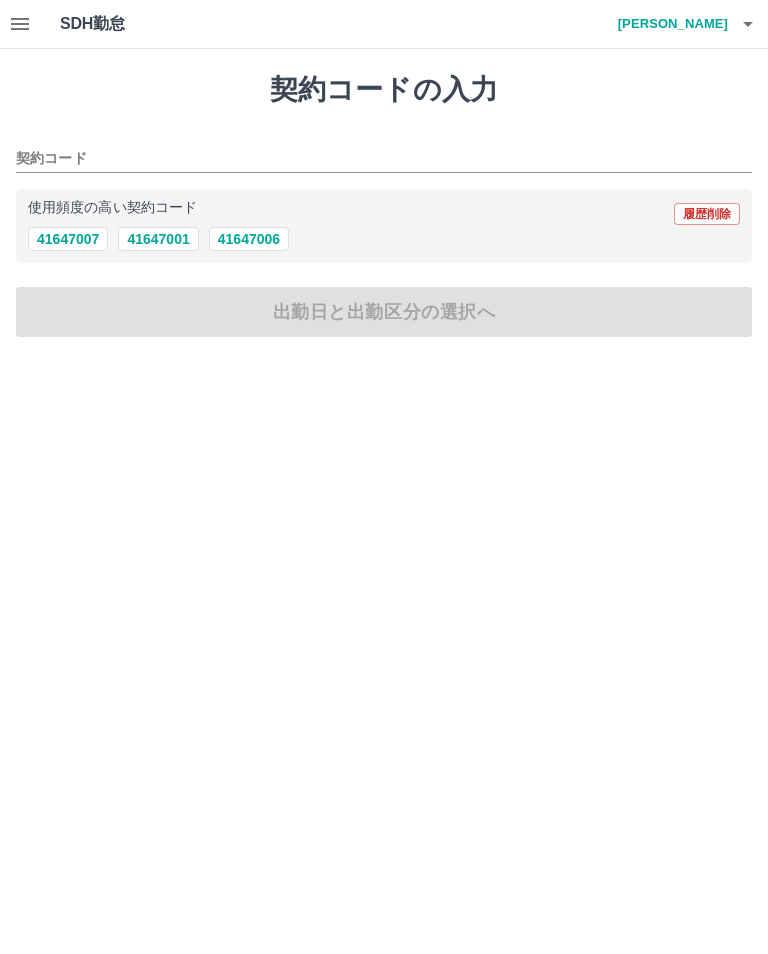 click on "41647007" at bounding box center (68, 239) 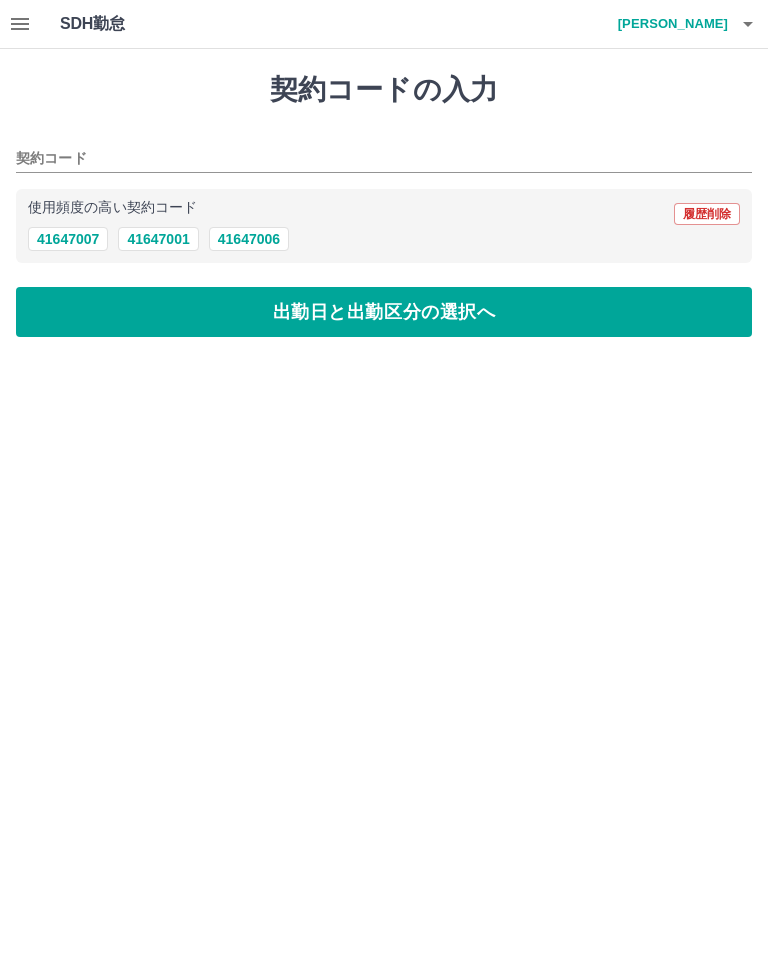 type on "********" 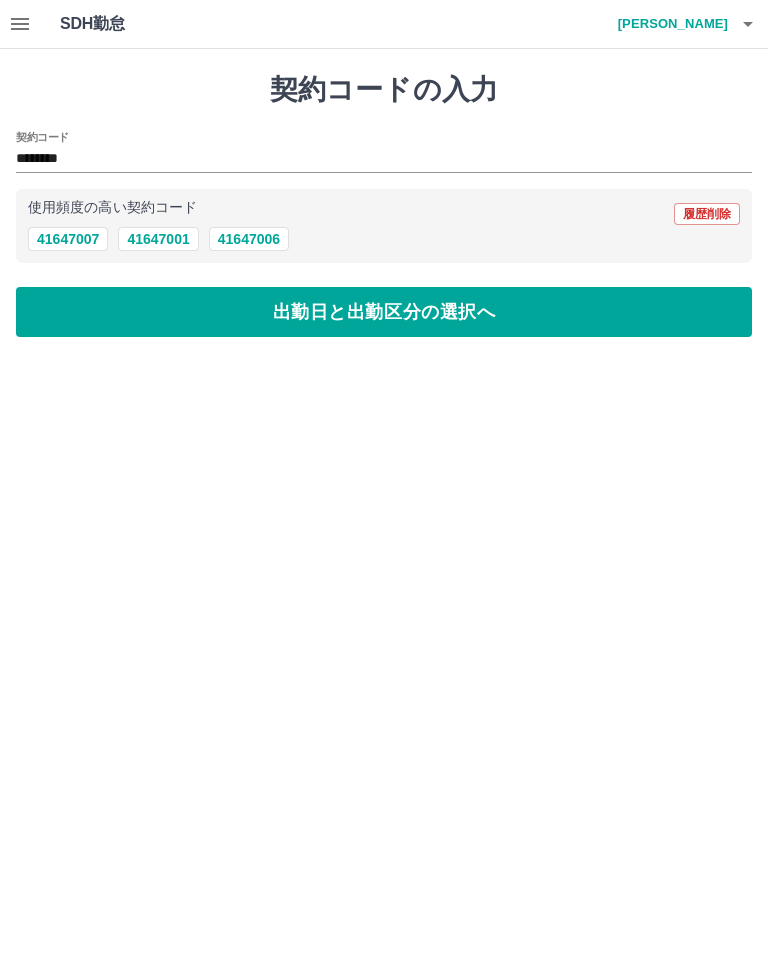 click on "出勤日と出勤区分の選択へ" at bounding box center (384, 312) 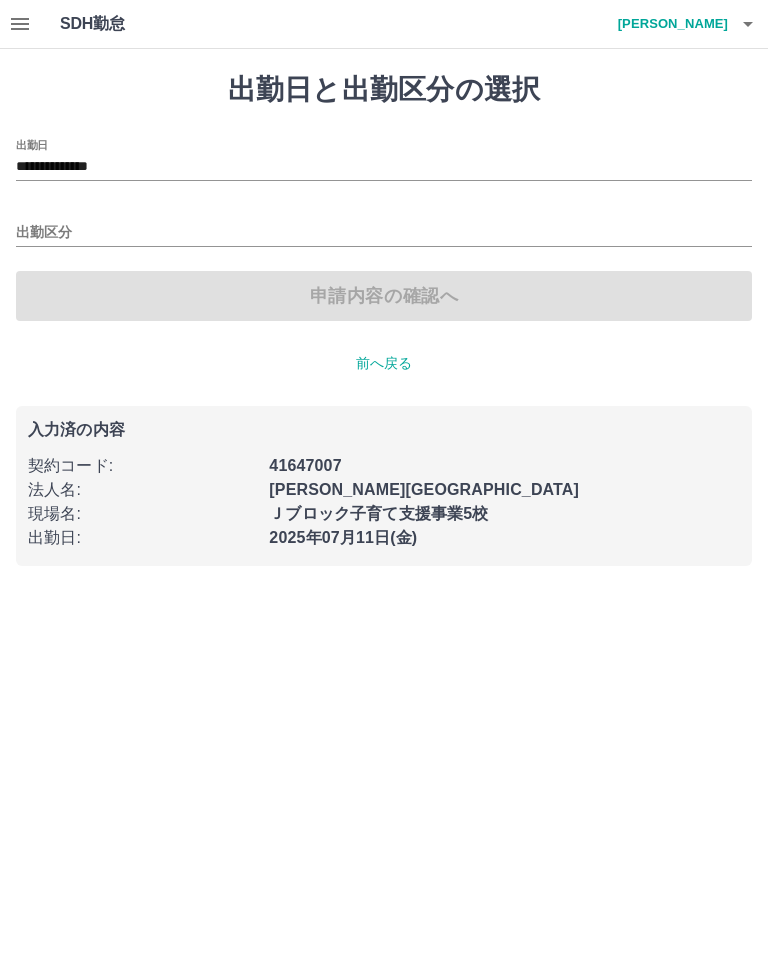 click on "**********" at bounding box center [384, 167] 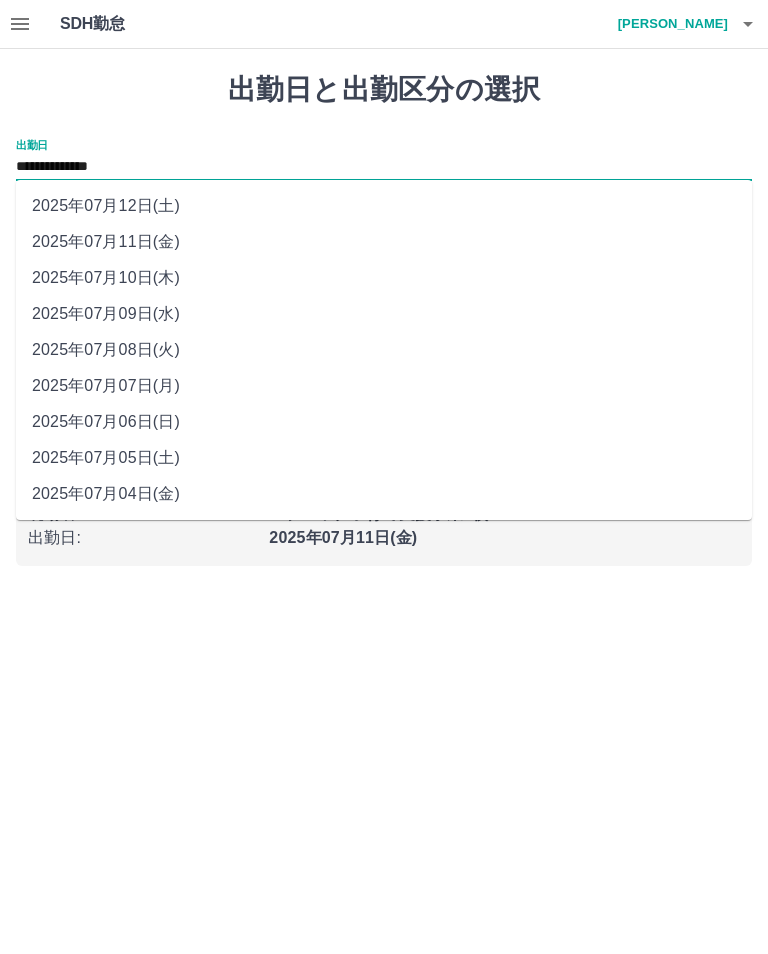click on "2025年07月10日(木)" at bounding box center [384, 278] 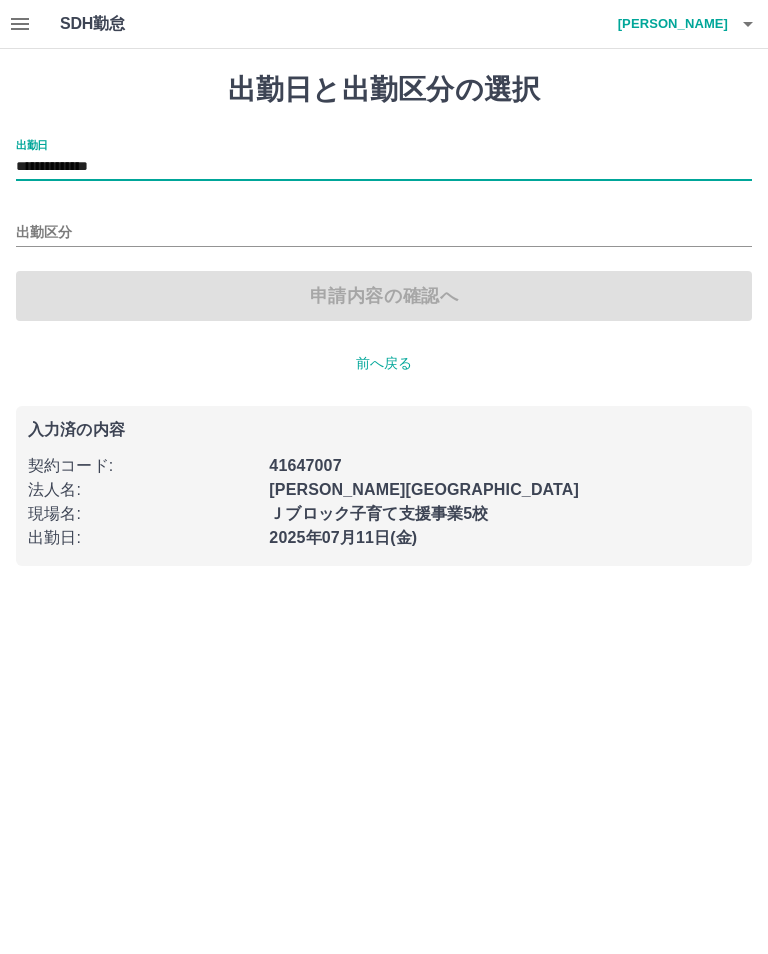 click on "出勤区分" at bounding box center (384, 233) 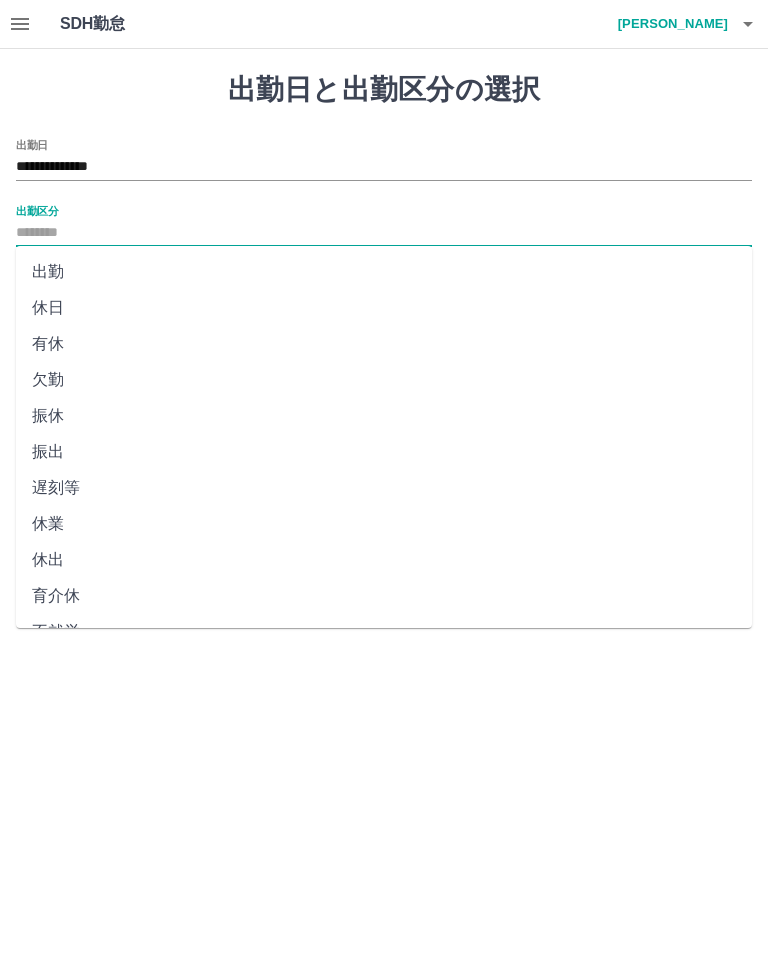 click on "出勤" at bounding box center [384, 272] 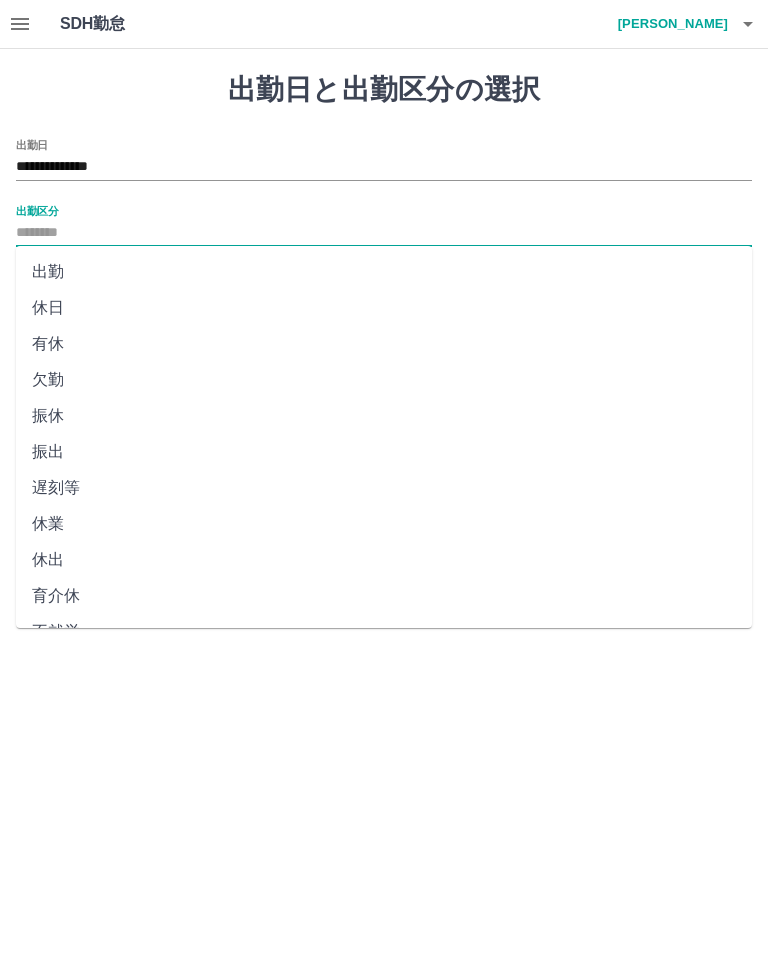 type on "**" 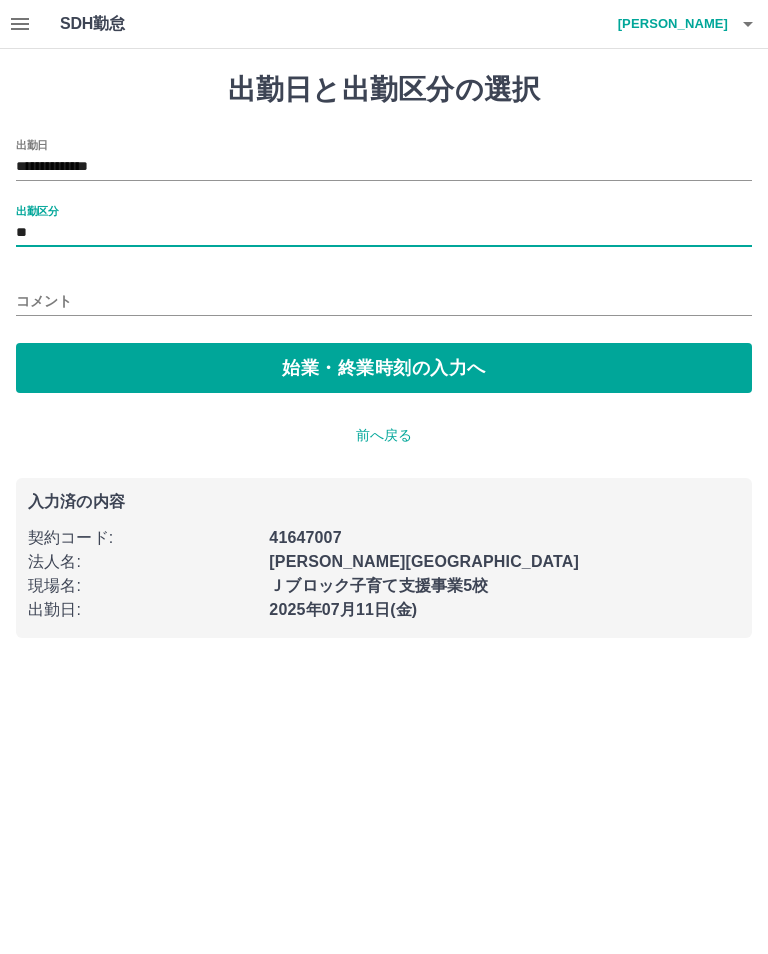 click on "始業・終業時刻の入力へ" at bounding box center (384, 368) 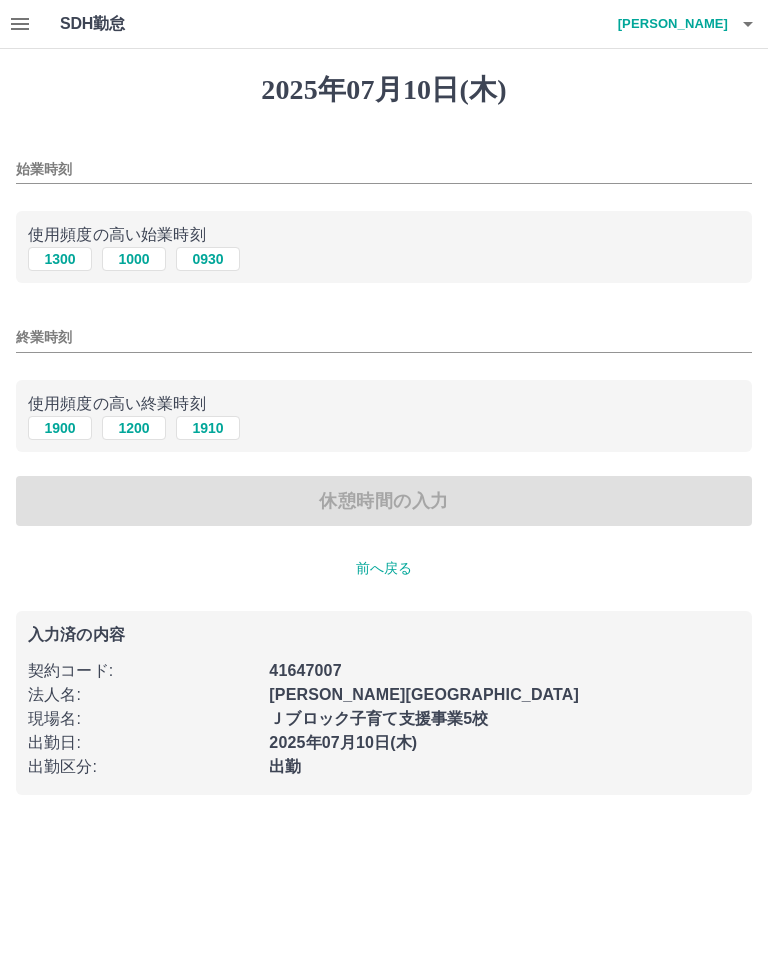 click on "1000" at bounding box center (134, 259) 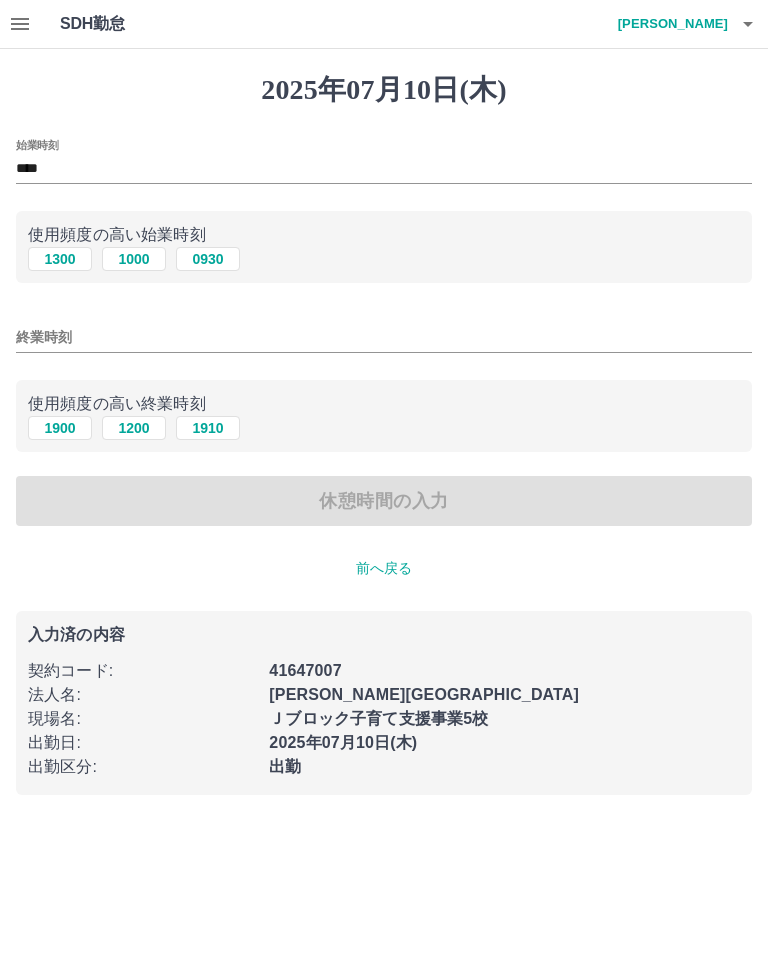 click on "1200" at bounding box center (134, 428) 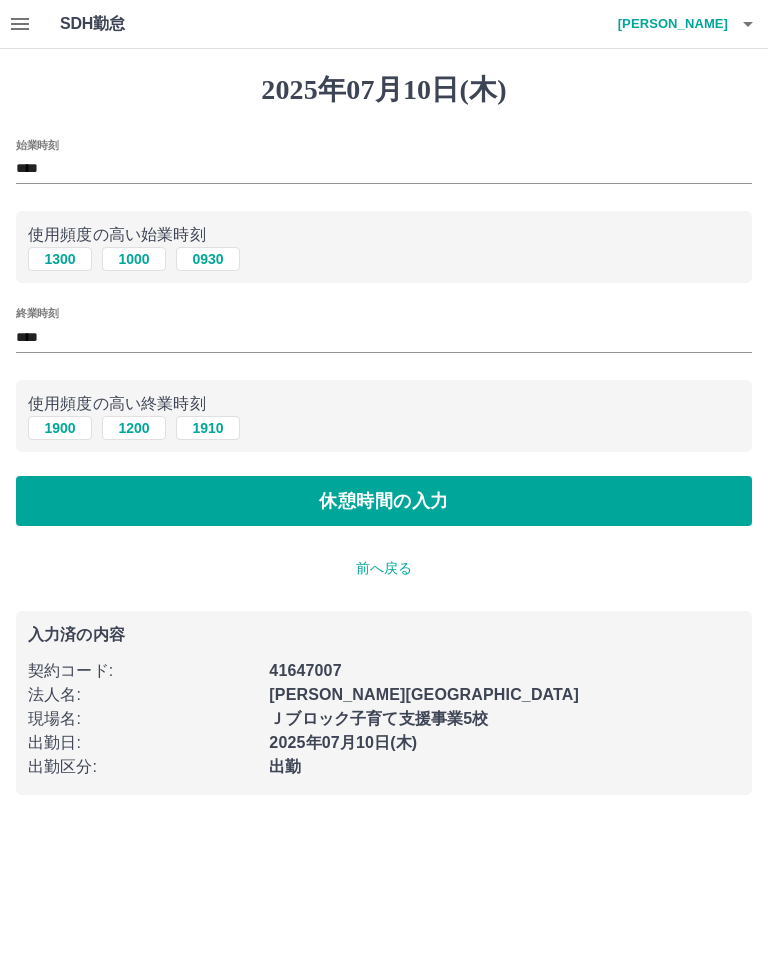 click on "休憩時間の入力" at bounding box center [384, 501] 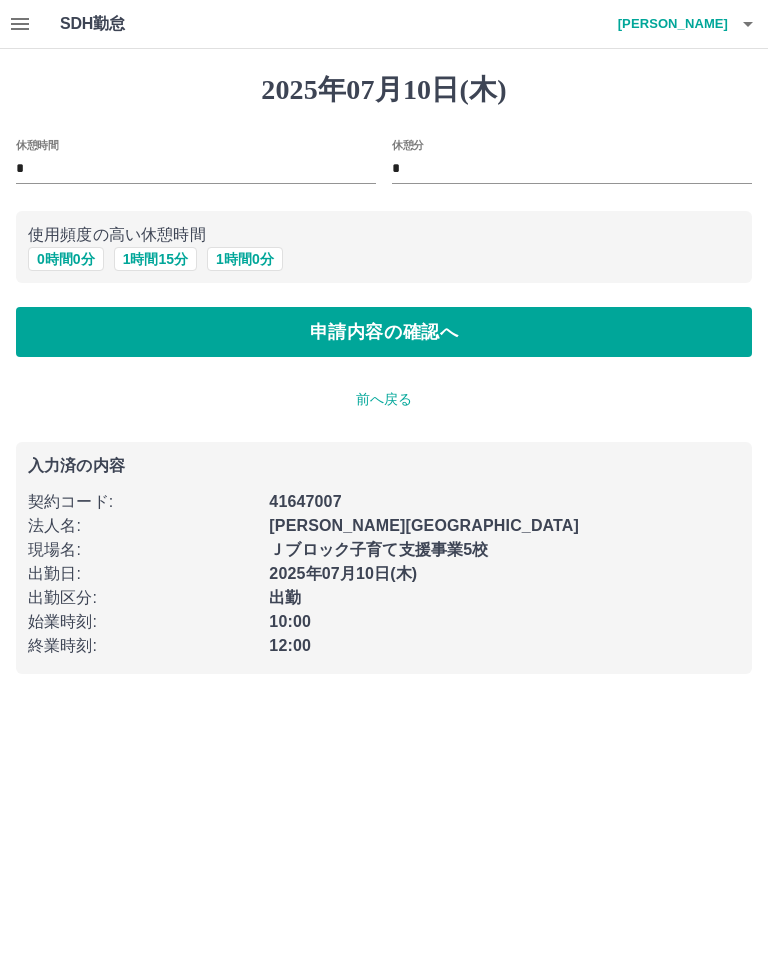 click on "申請内容の確認へ" at bounding box center [384, 332] 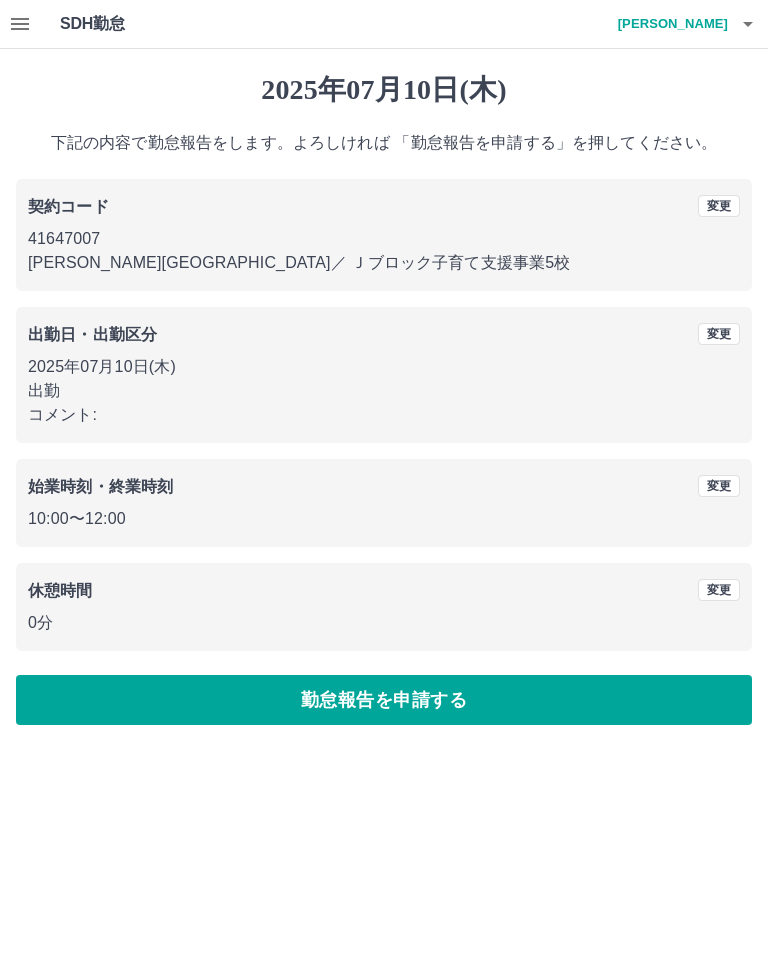click on "勤怠報告を申請する" at bounding box center (384, 700) 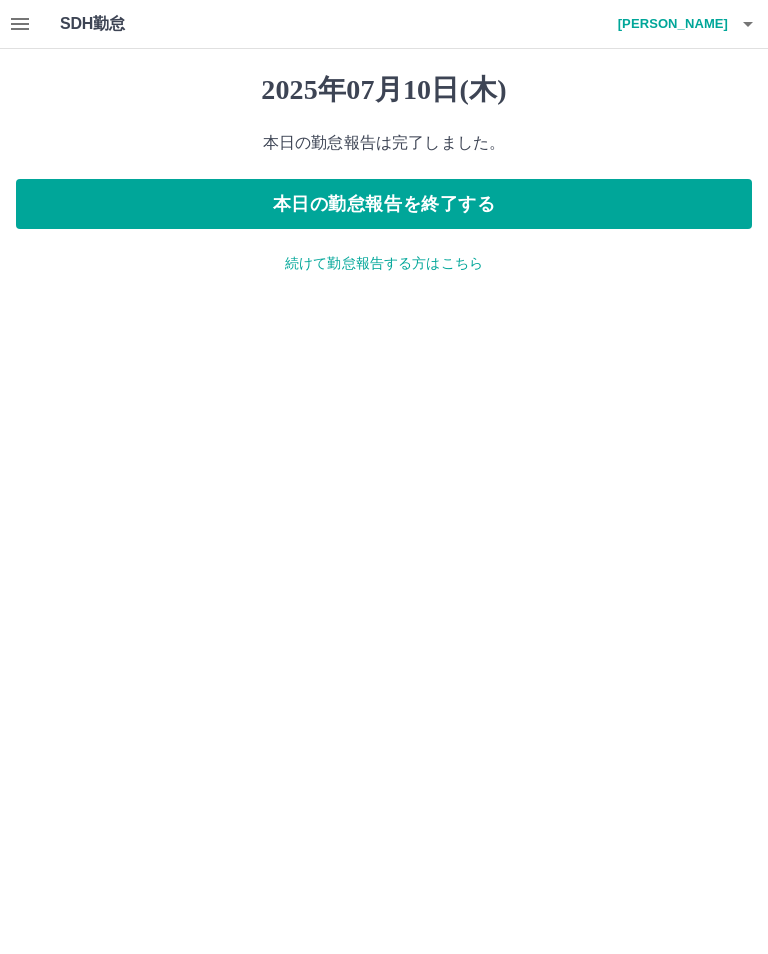 click on "続けて勤怠報告する方はこちら" at bounding box center [384, 263] 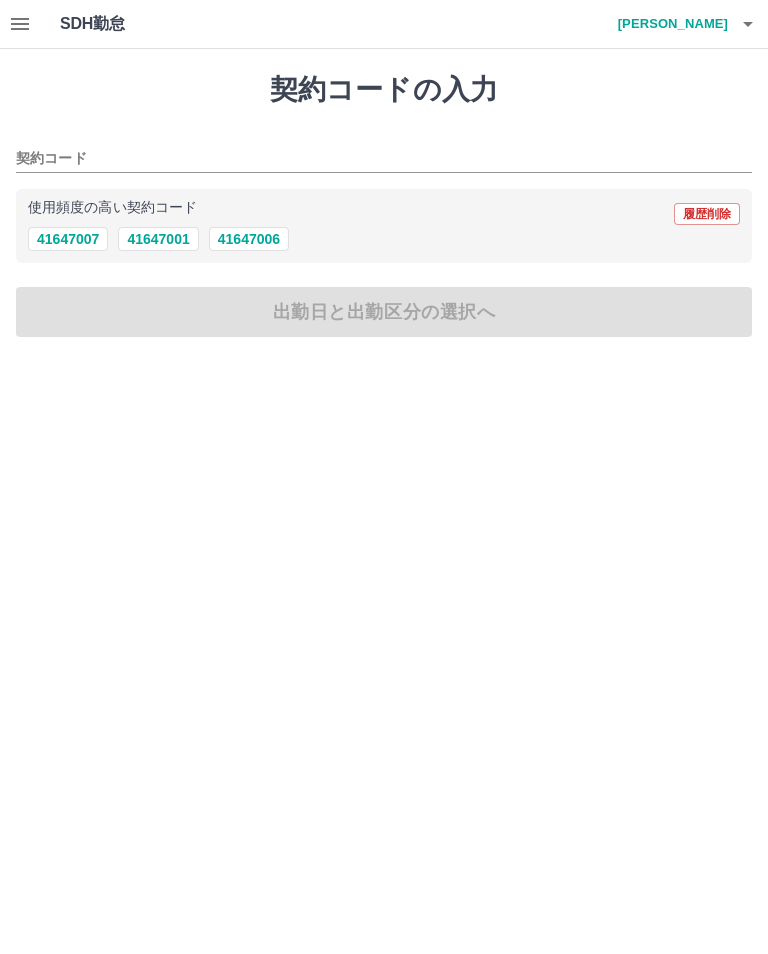 click on "41647007" at bounding box center (68, 239) 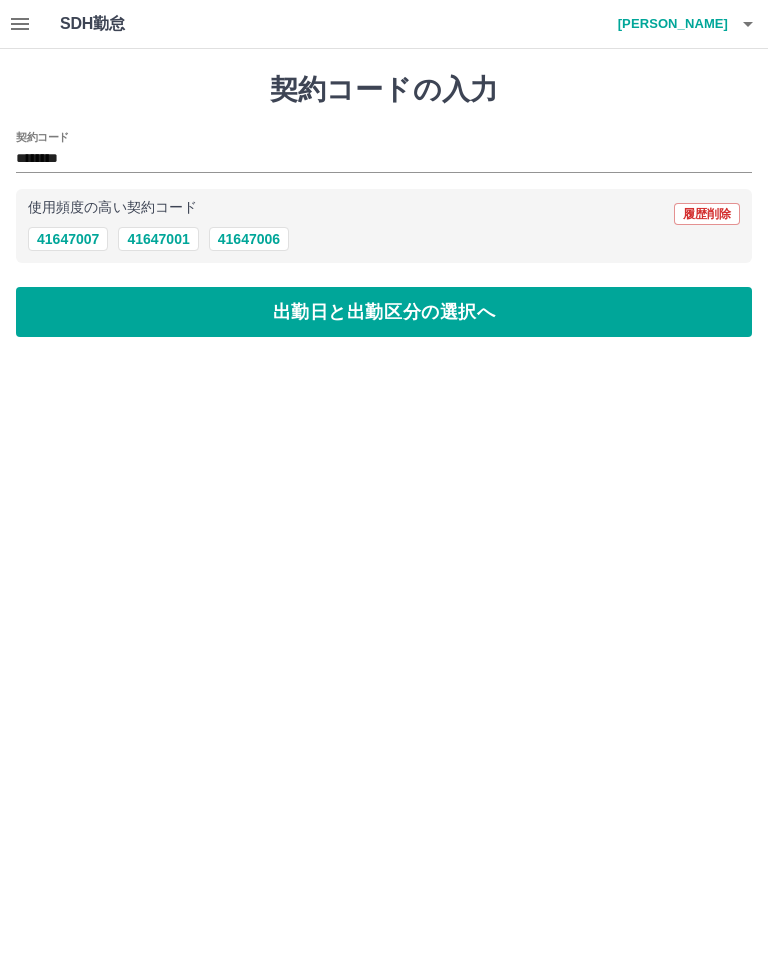 click on "出勤日と出勤区分の選択へ" at bounding box center (384, 312) 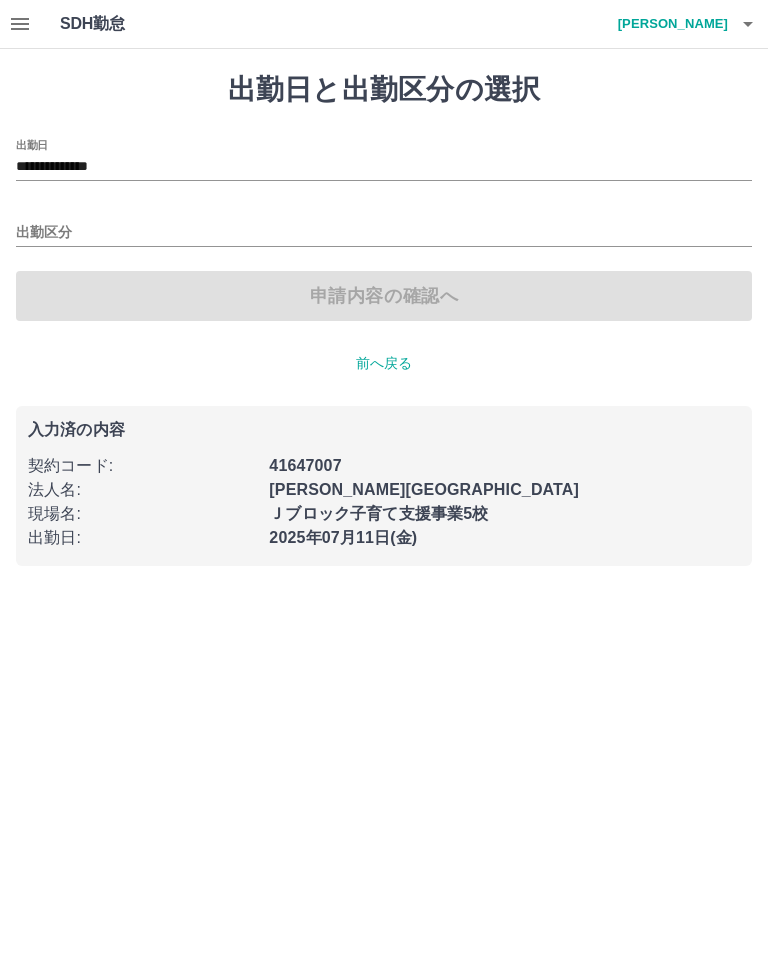 click on "出勤区分" at bounding box center (384, 233) 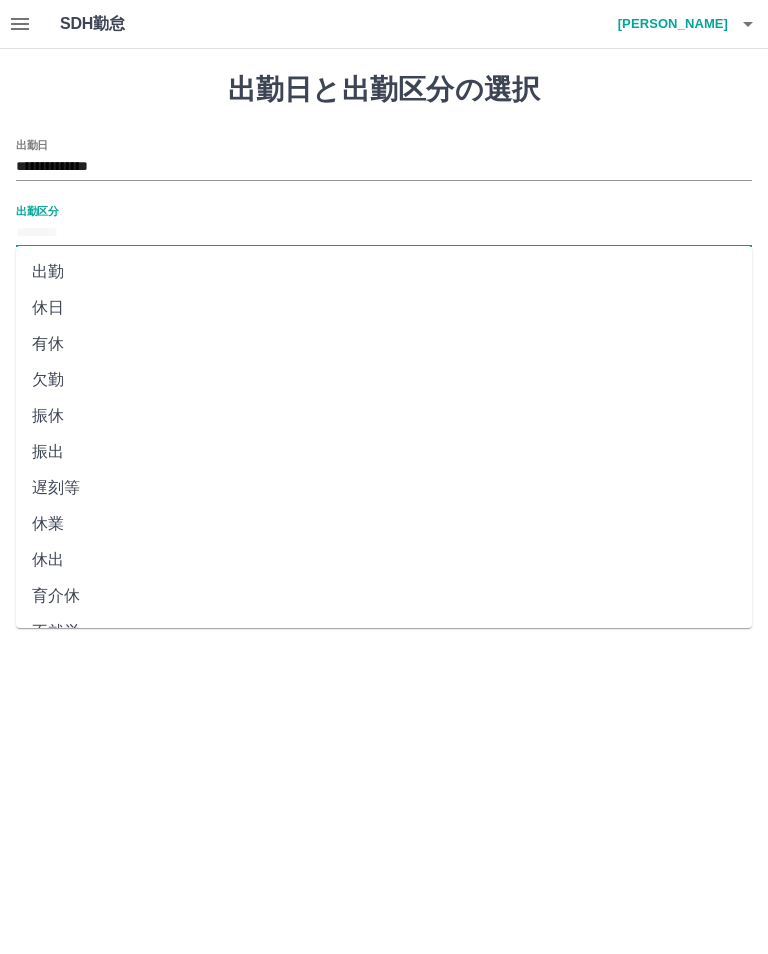 click on "出勤" at bounding box center (384, 272) 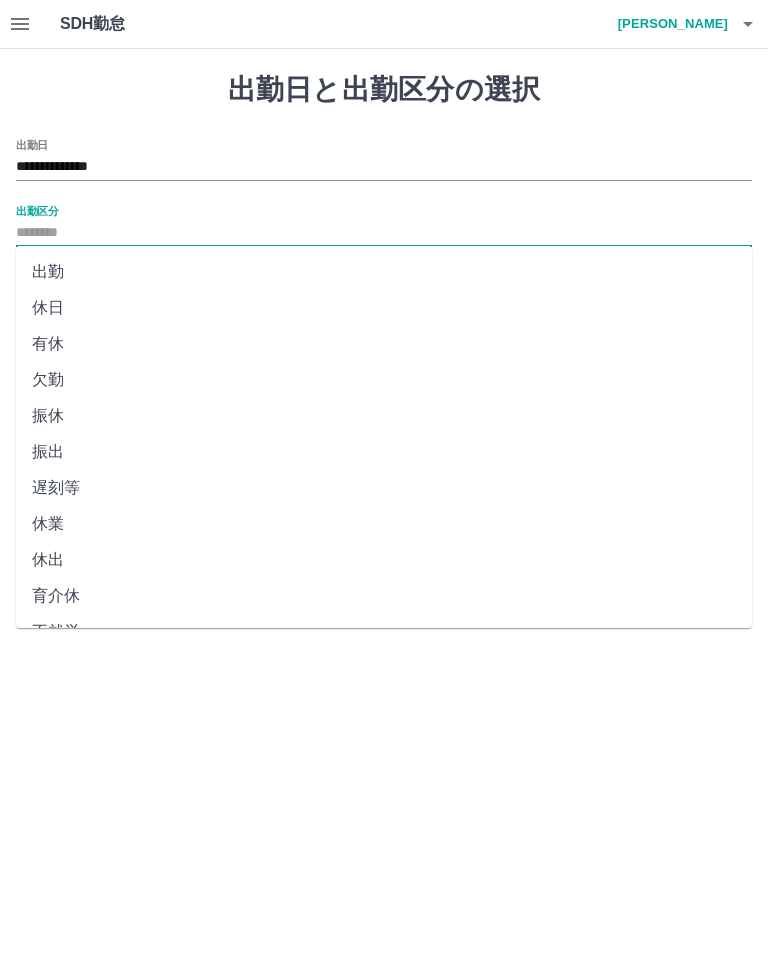type on "**" 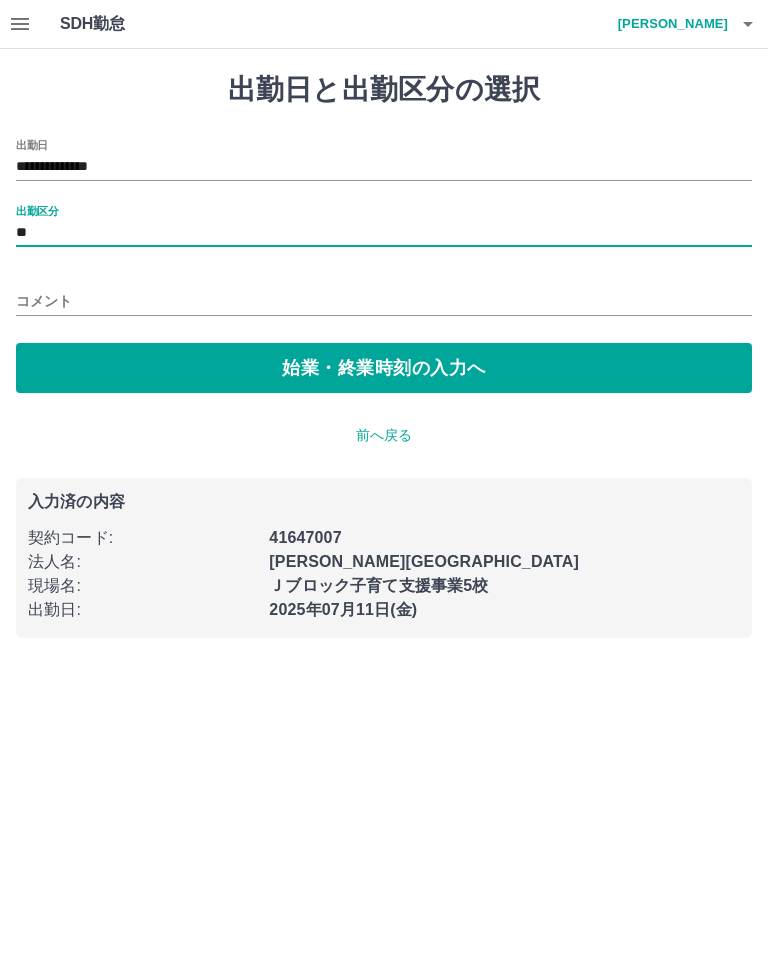 click on "始業・終業時刻の入力へ" at bounding box center (384, 368) 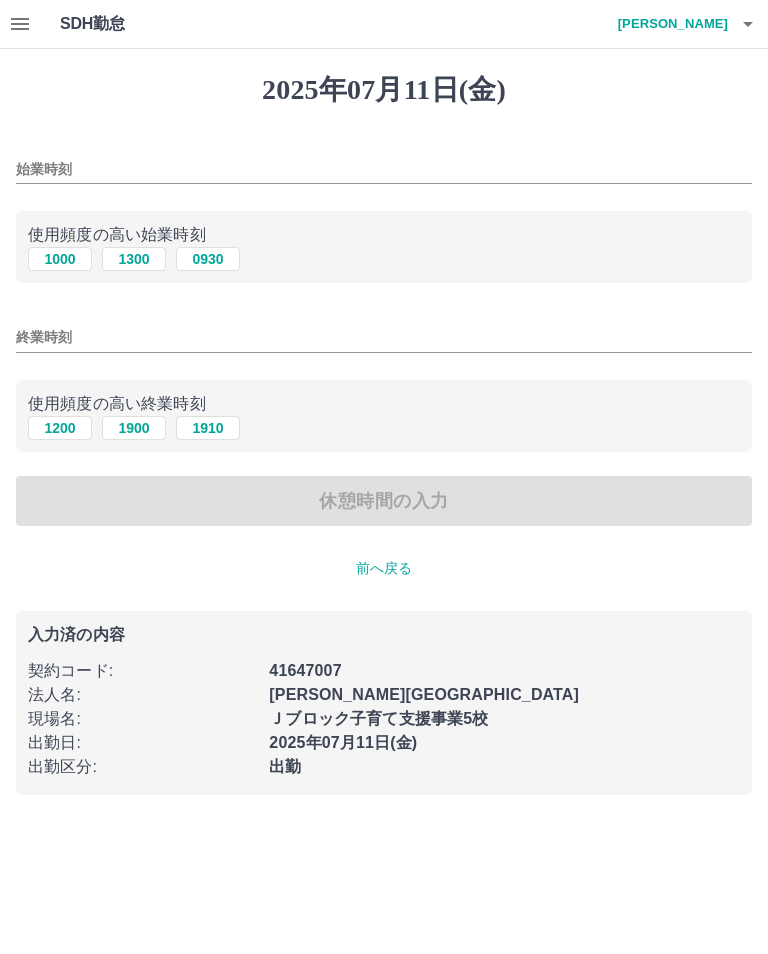 click on "1000" at bounding box center (60, 259) 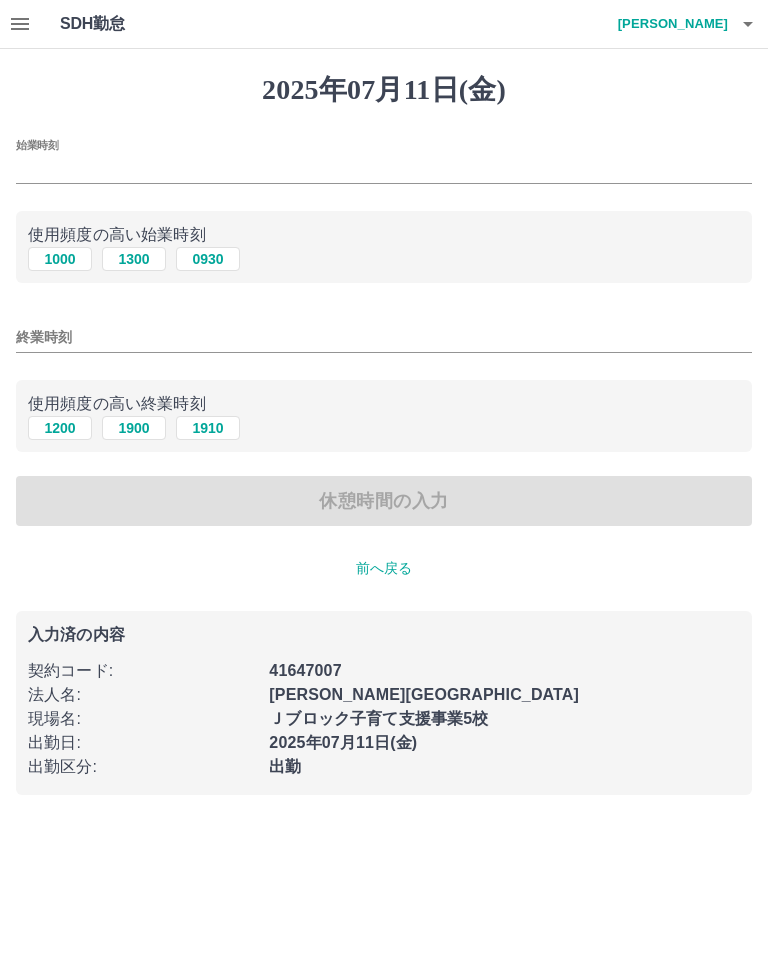 type on "****" 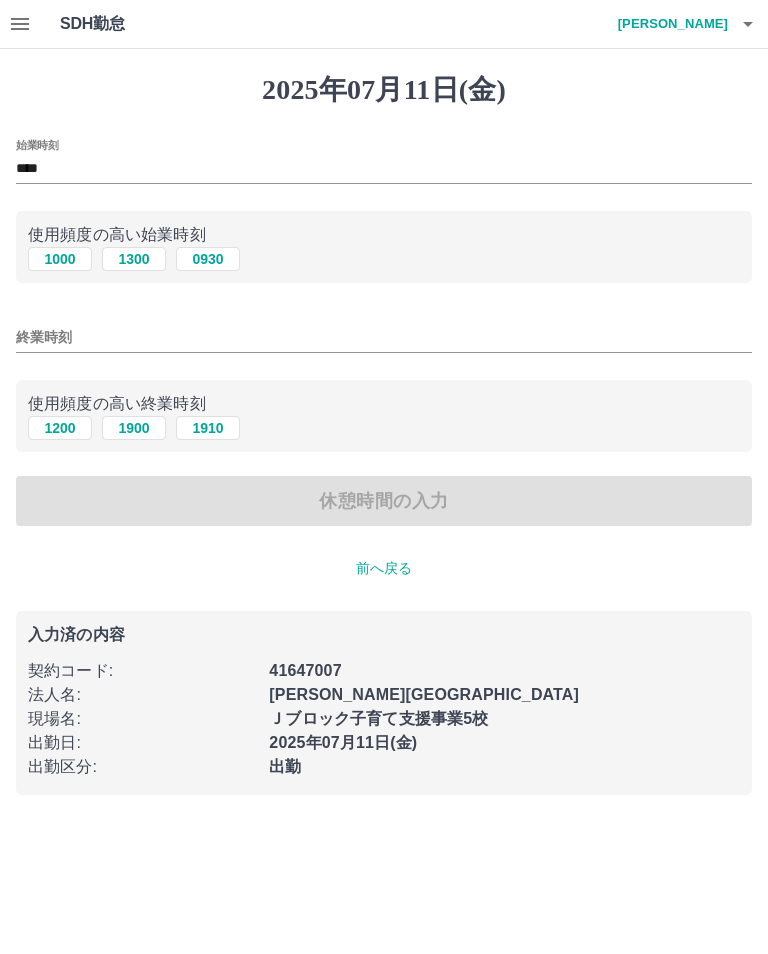 click on "1200" at bounding box center (60, 428) 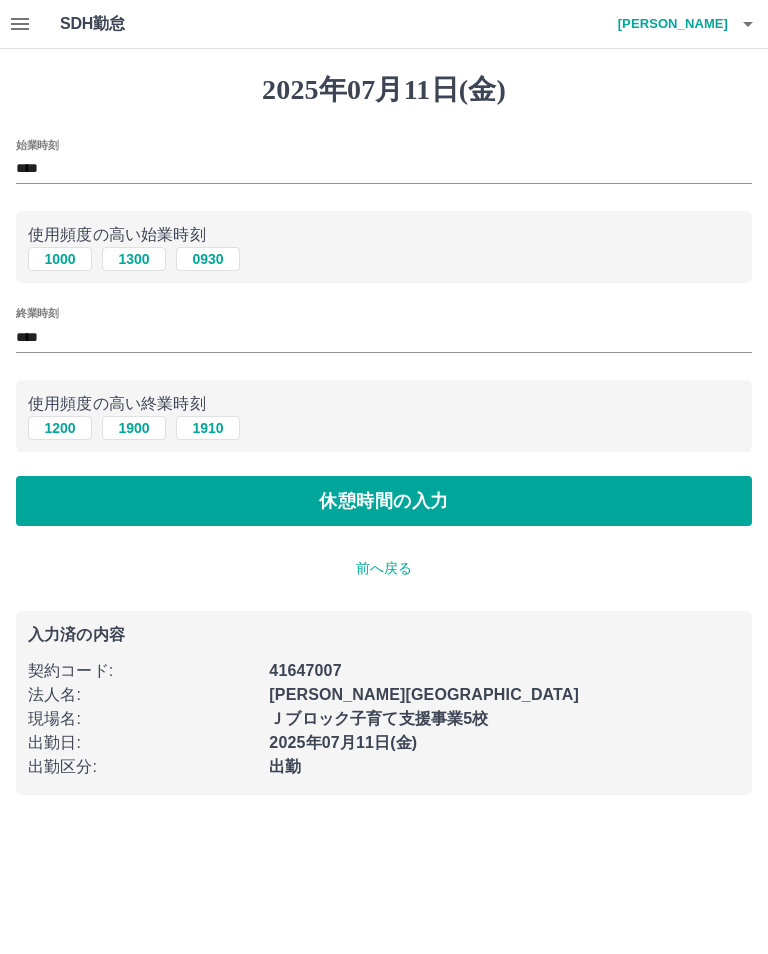 click on "休憩時間の入力" at bounding box center [384, 501] 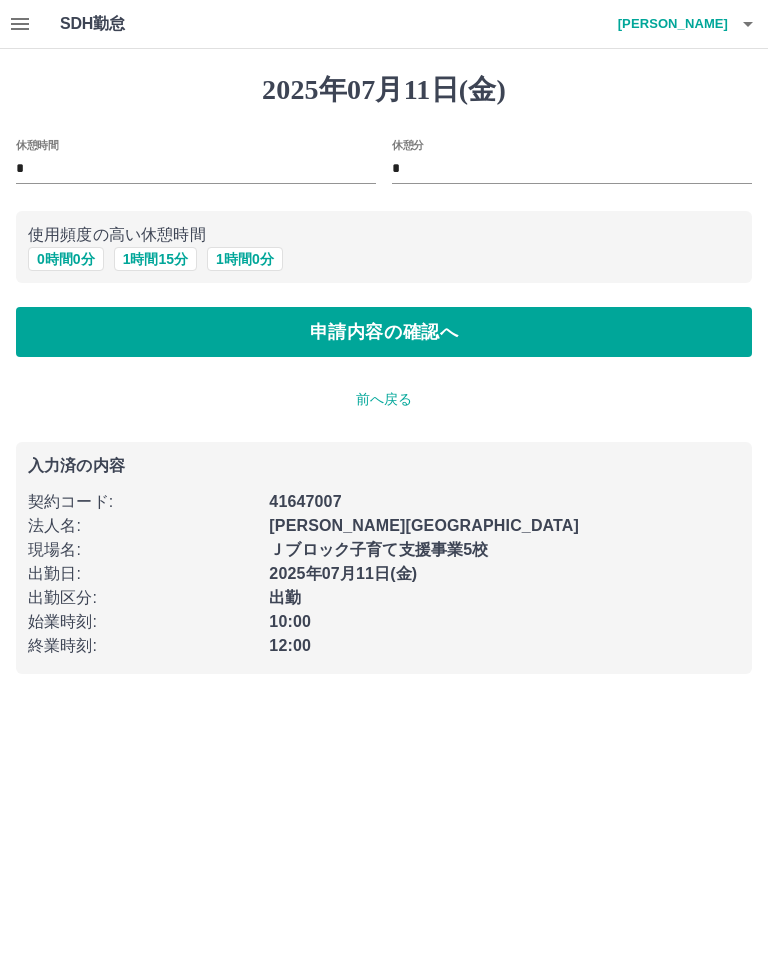 click on "申請内容の確認へ" at bounding box center (384, 332) 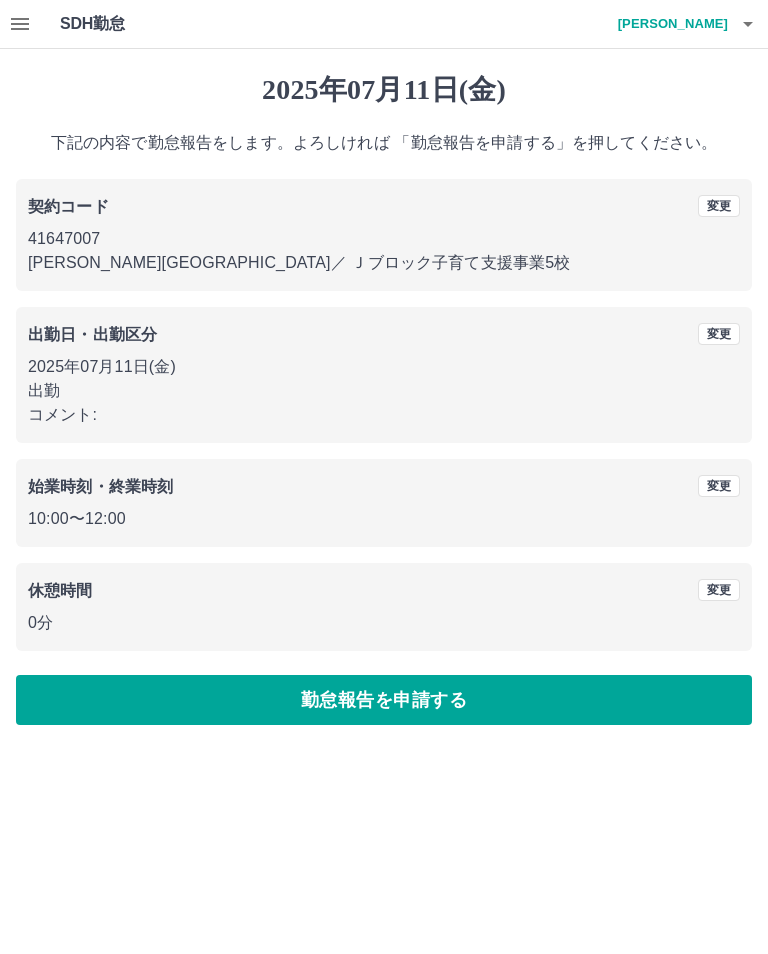click on "勤怠報告を申請する" at bounding box center (384, 700) 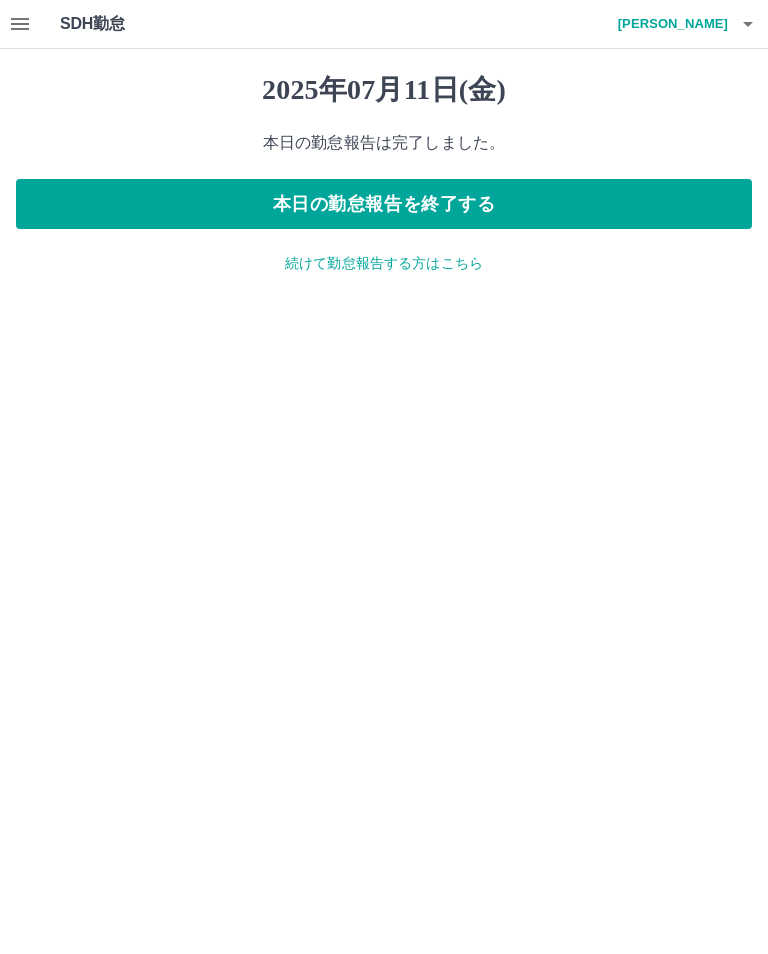 click on "大岩　仁子" at bounding box center [668, 24] 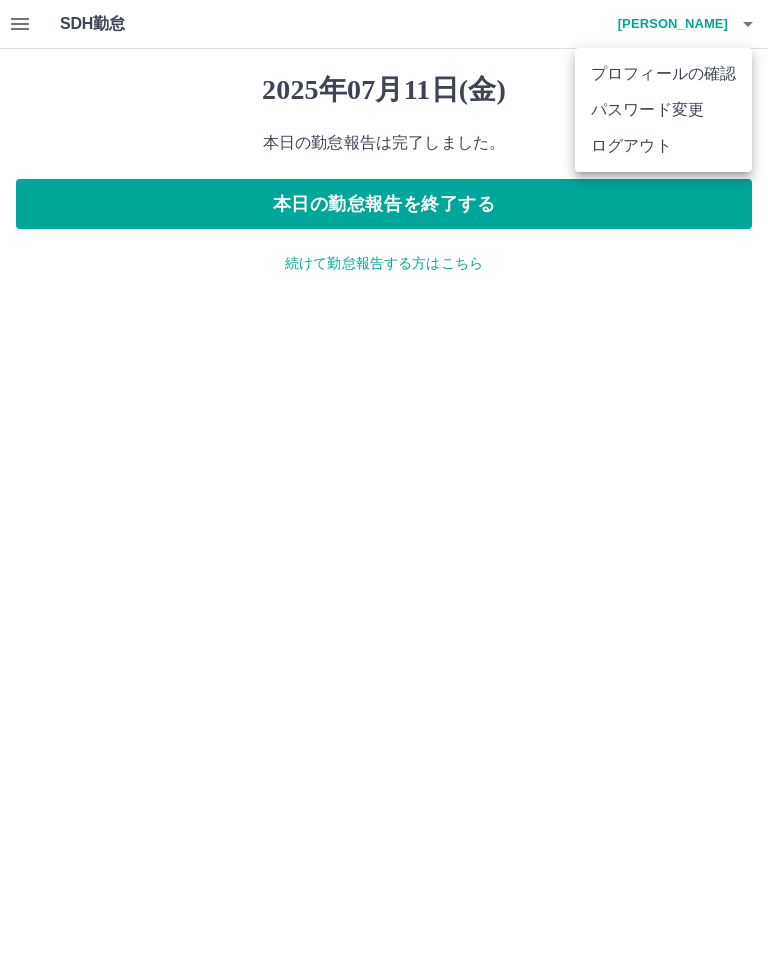 click at bounding box center (384, 477) 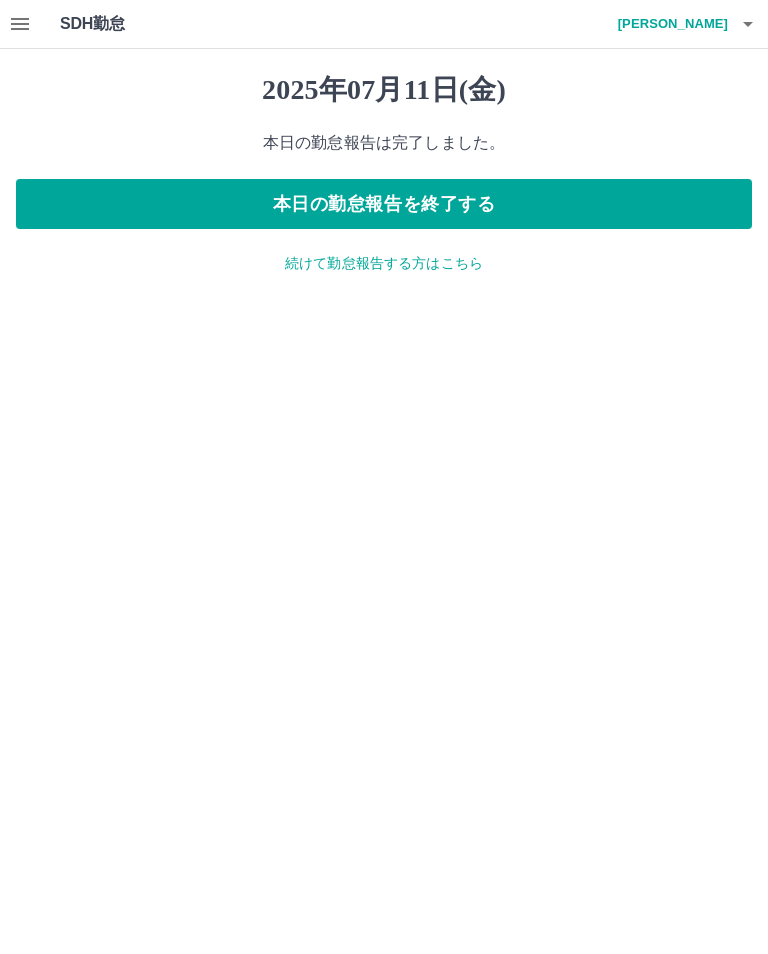 click on "続けて勤怠報告する方はこちら" at bounding box center [384, 263] 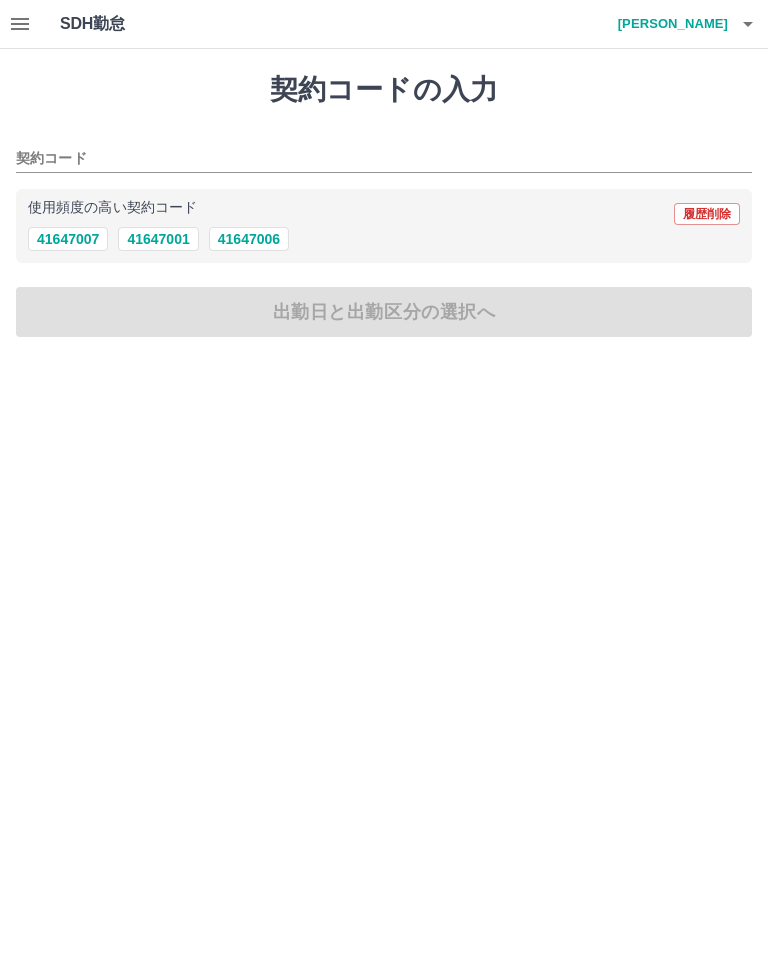 click 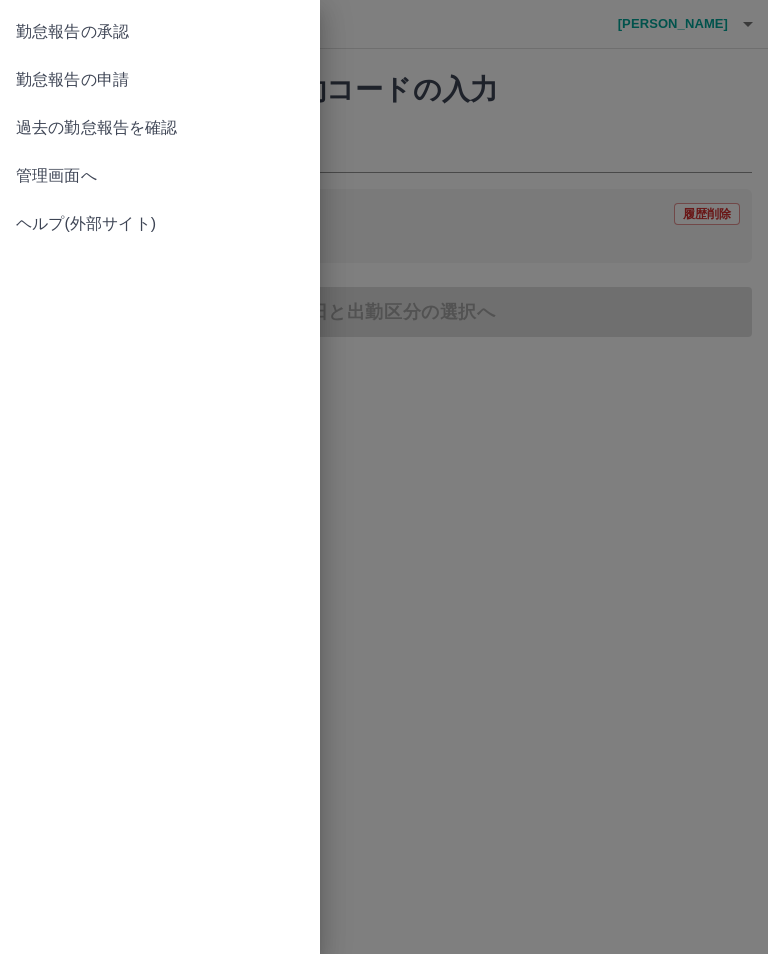 click on "勤怠報告の承認" at bounding box center [160, 32] 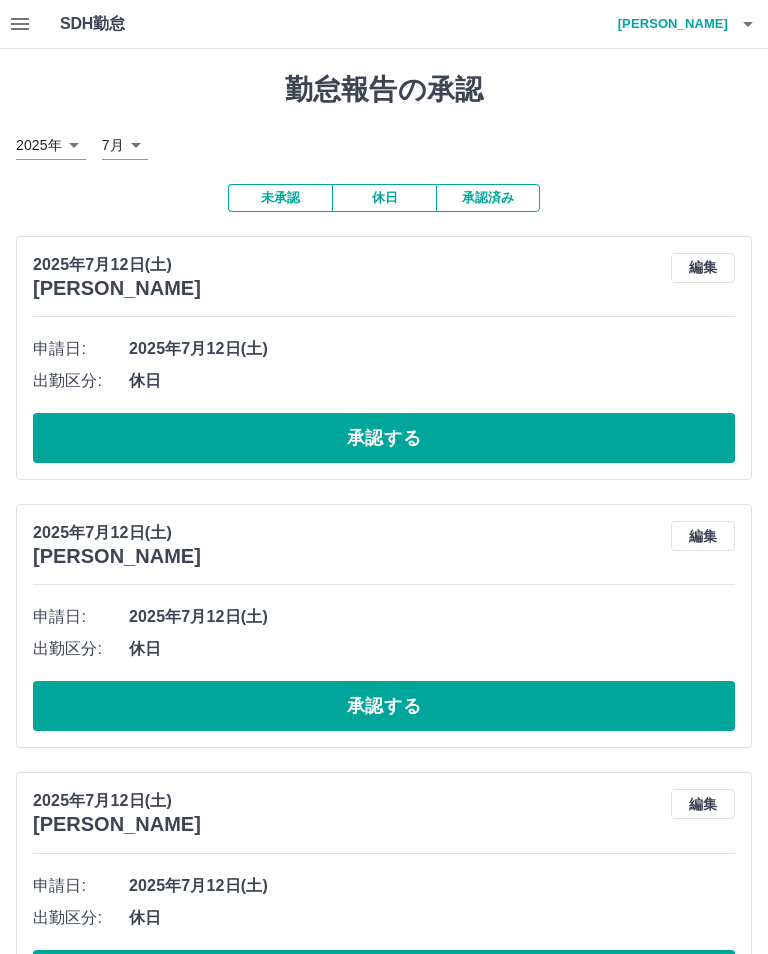click on "承認する" at bounding box center [384, 438] 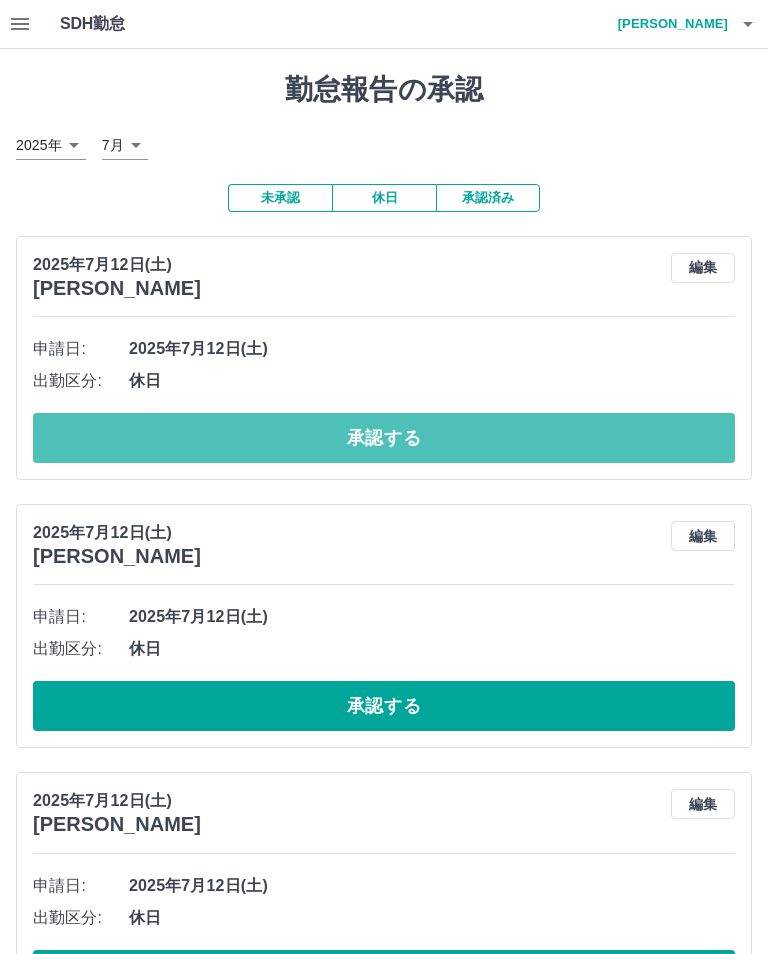 click on "承認する" at bounding box center (384, 438) 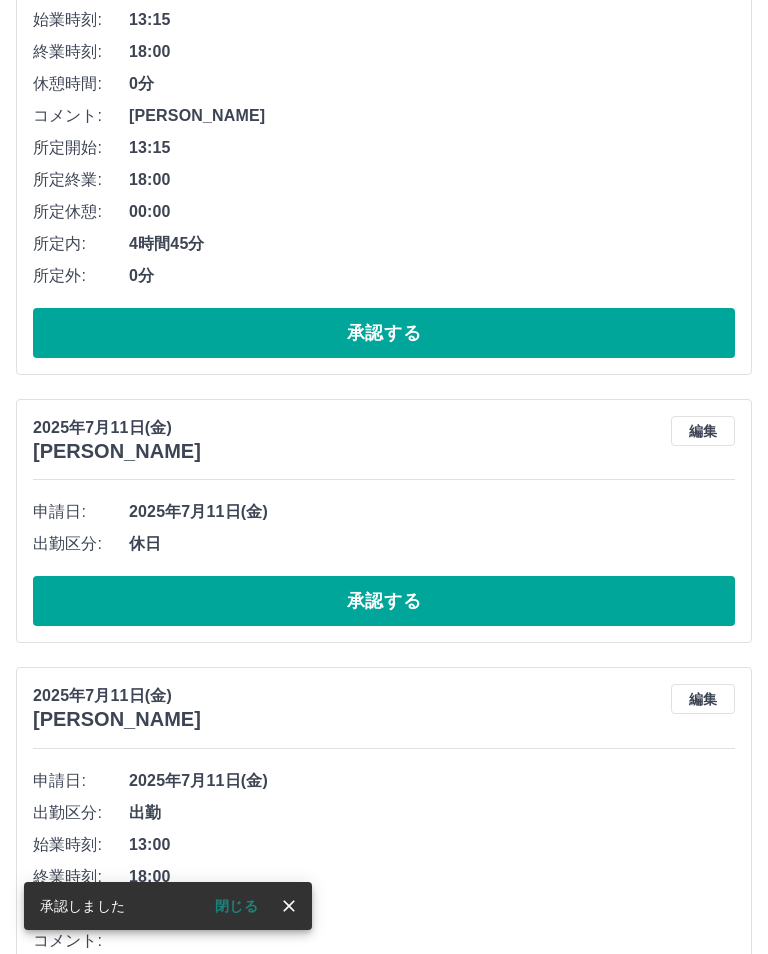 scroll, scrollTop: 1205, scrollLeft: 0, axis: vertical 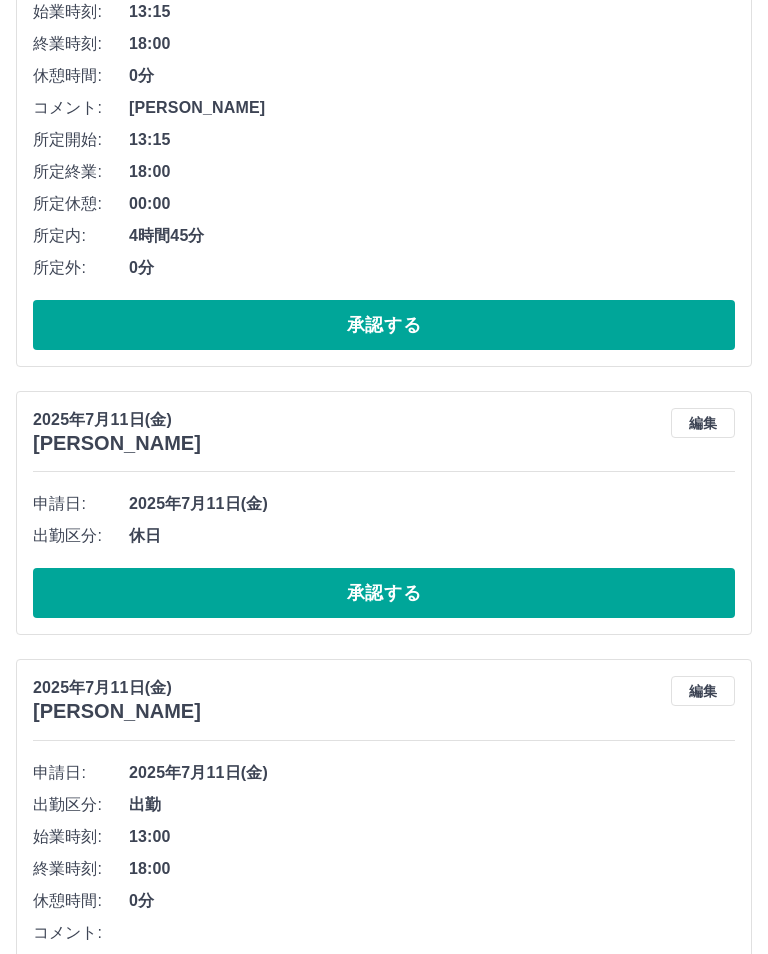 click on "承認する" at bounding box center [384, 1151] 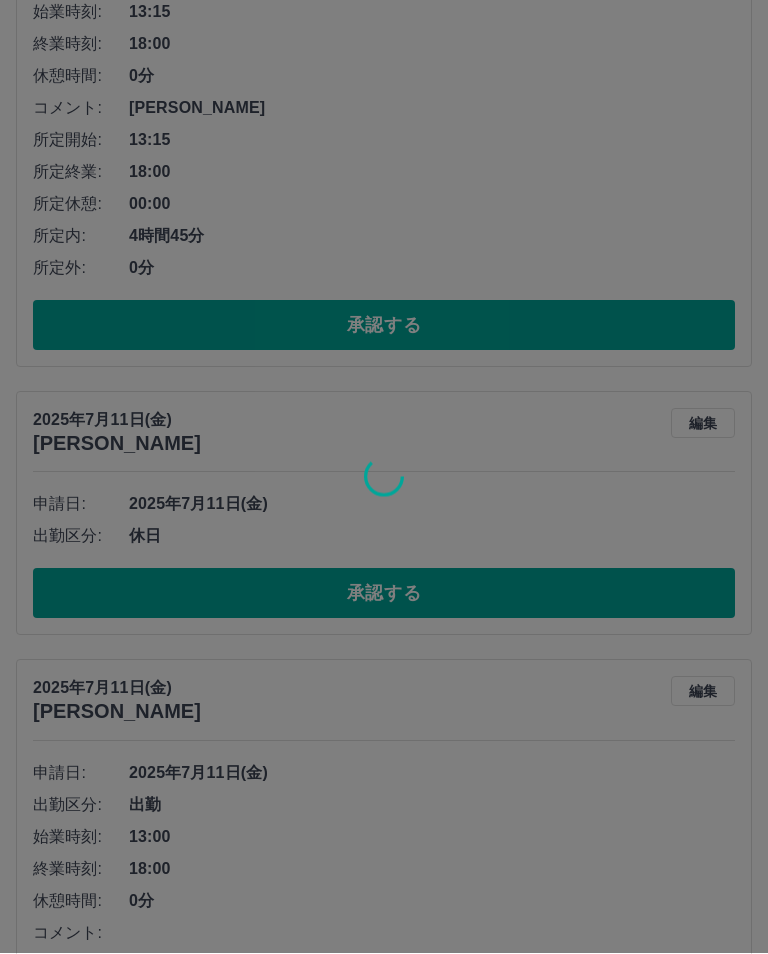 scroll, scrollTop: 1206, scrollLeft: 0, axis: vertical 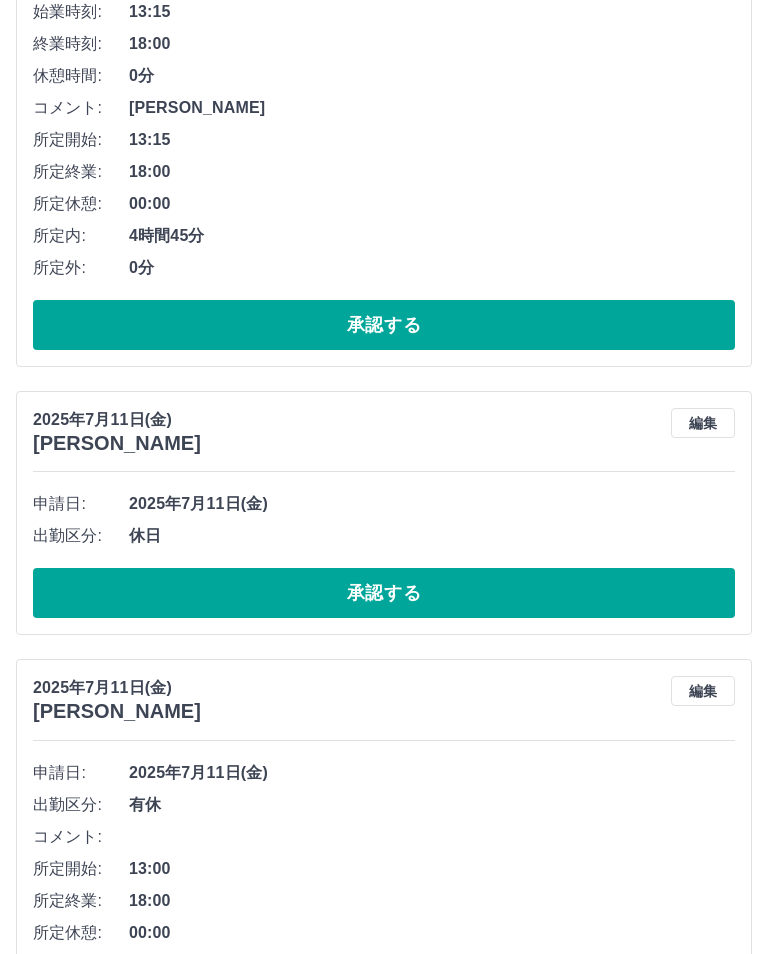 click on "承認する" at bounding box center [384, 1054] 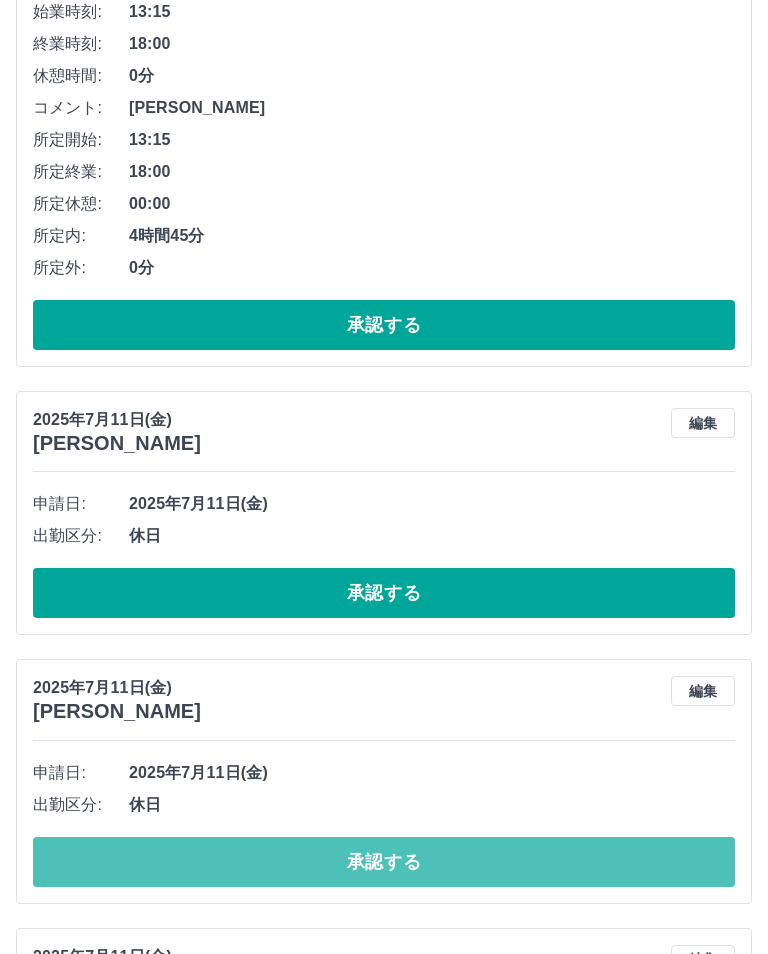 click on "承認する" at bounding box center (384, 862) 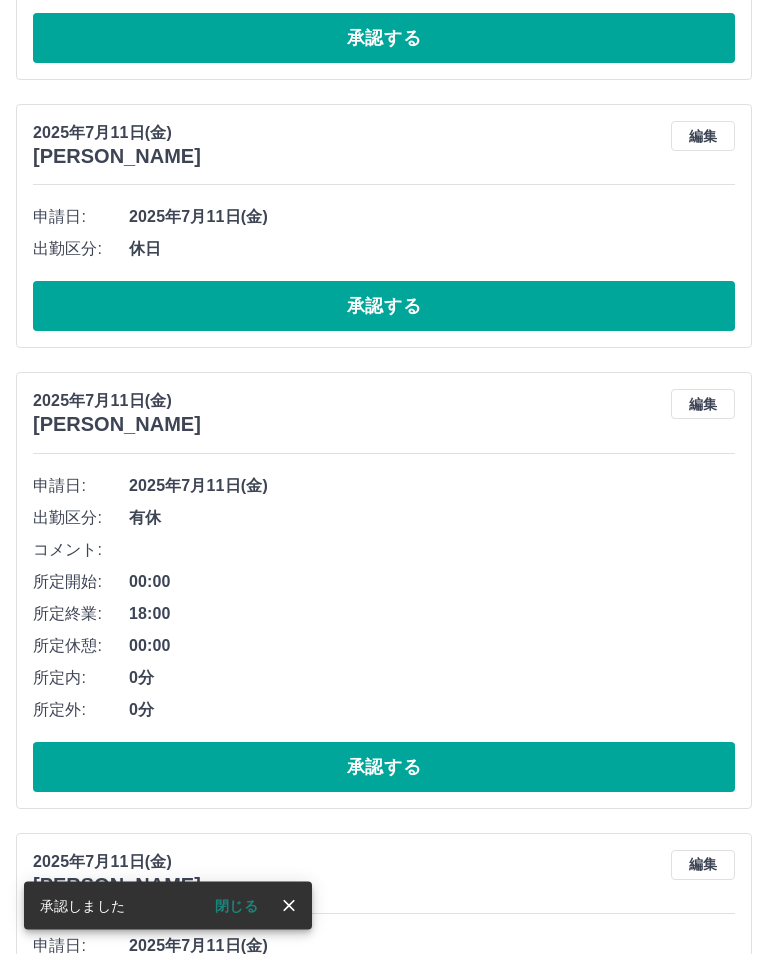scroll, scrollTop: 1493, scrollLeft: 0, axis: vertical 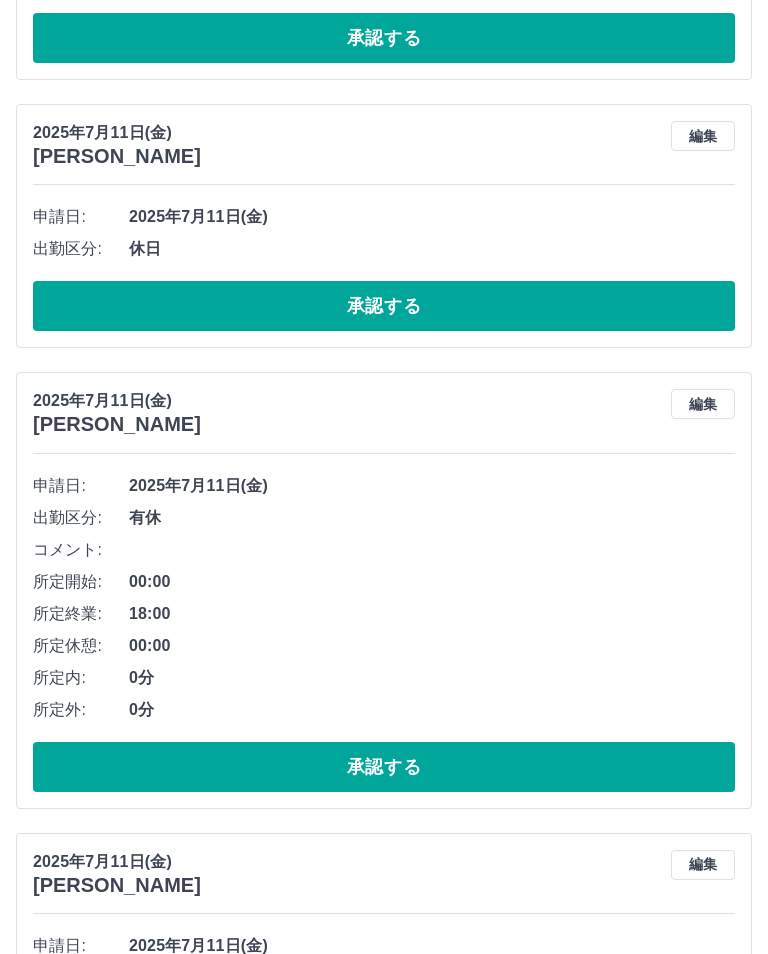 click on "承認する" at bounding box center [384, 1323] 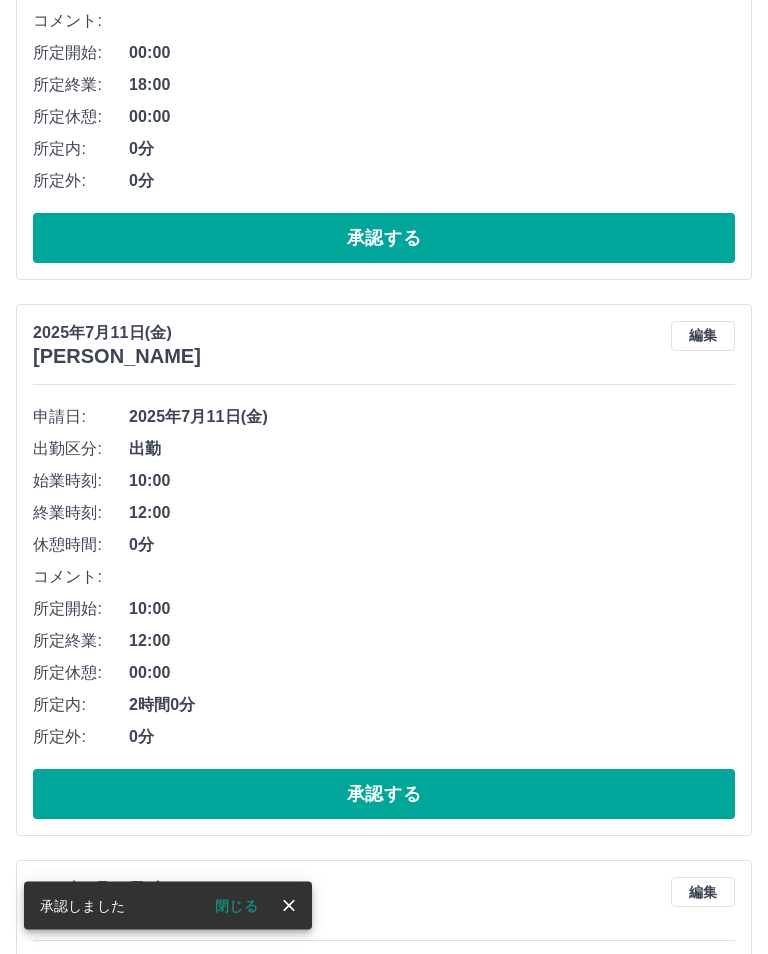 scroll, scrollTop: 2022, scrollLeft: 0, axis: vertical 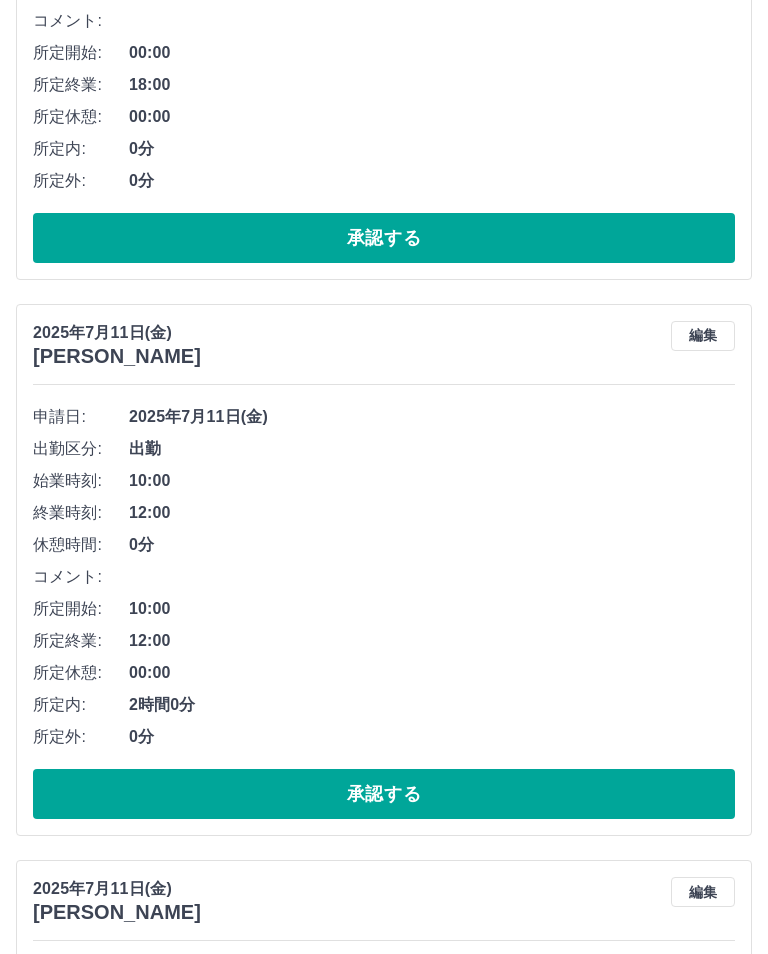 click on "承認する" at bounding box center (384, 1254) 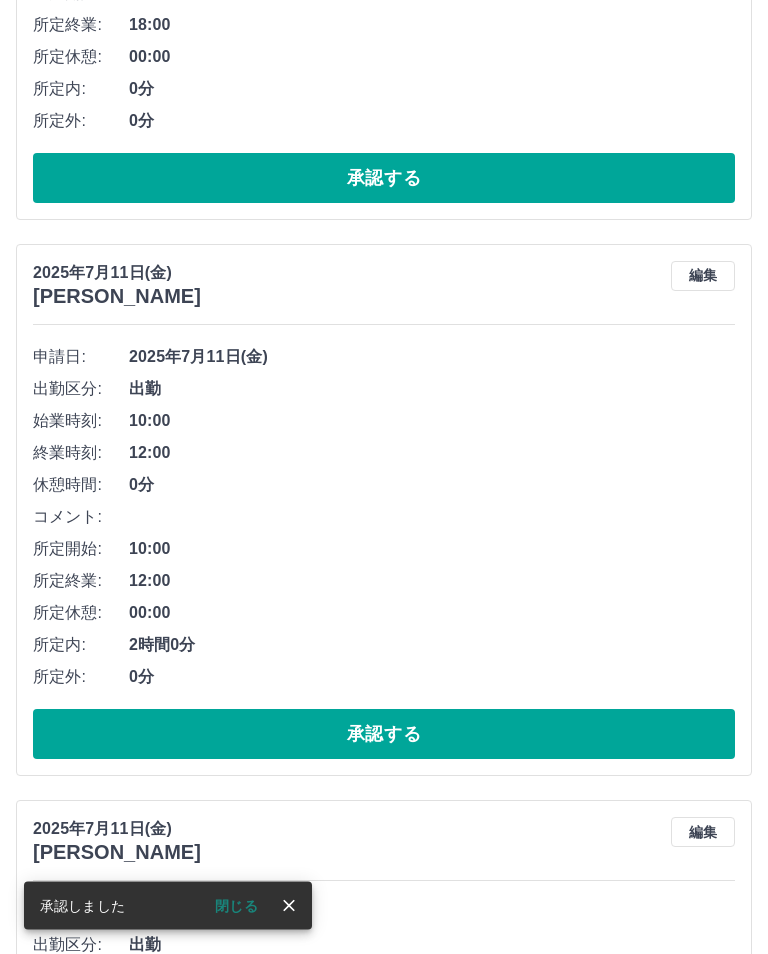 scroll, scrollTop: 2086, scrollLeft: 0, axis: vertical 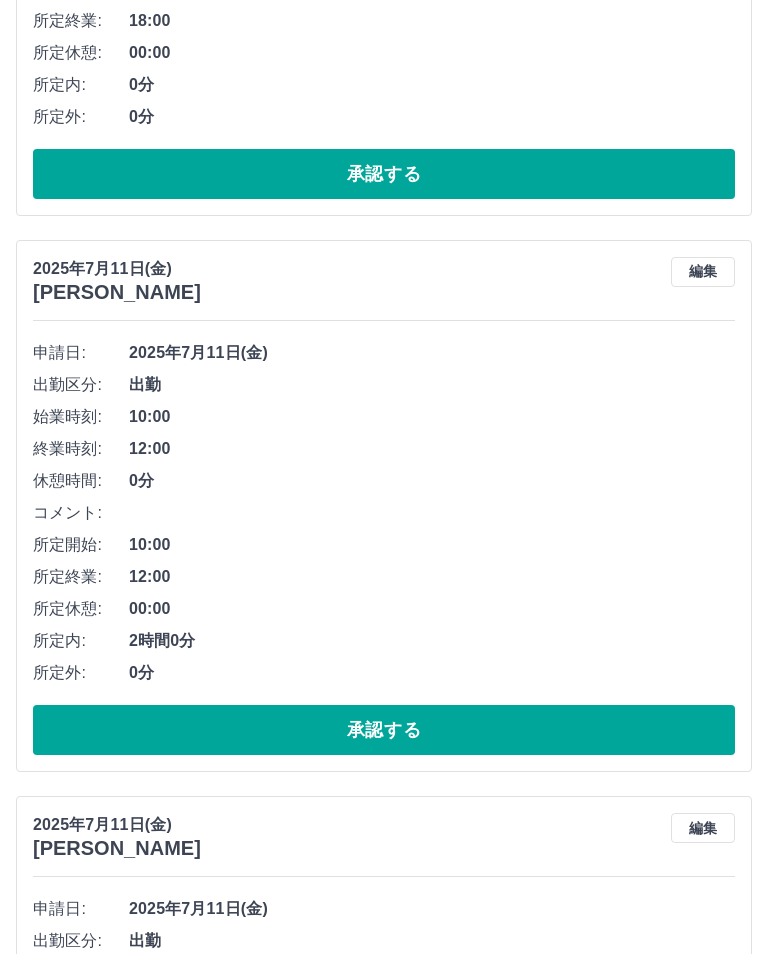 click on "承認する" at bounding box center (384, 1286) 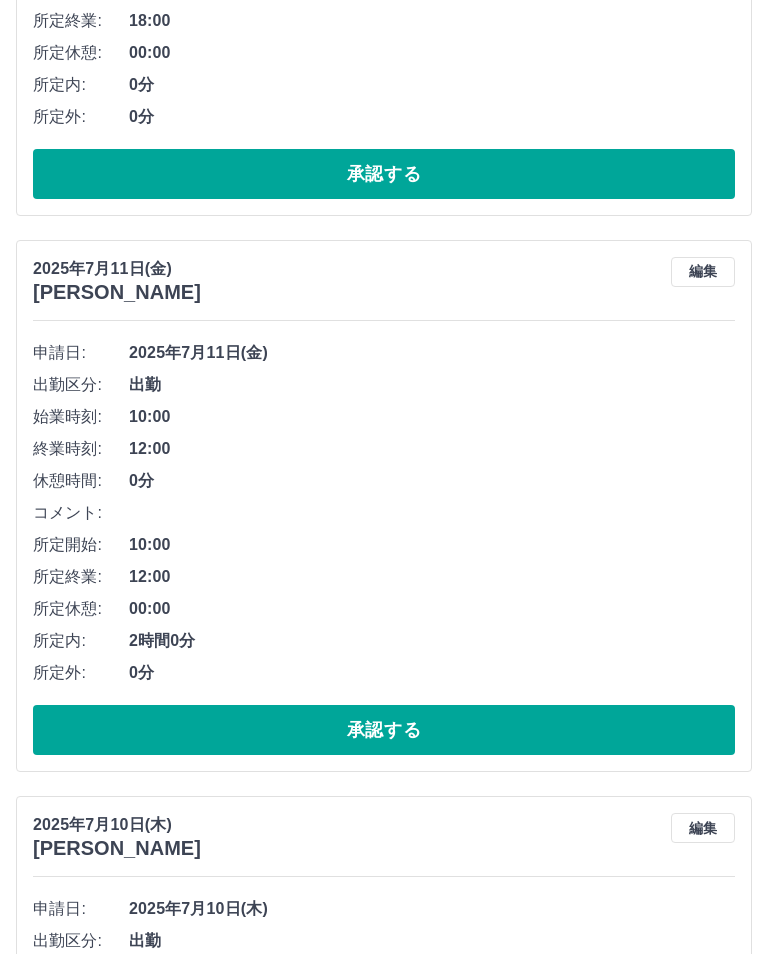 click on "承認する" at bounding box center [384, 1286] 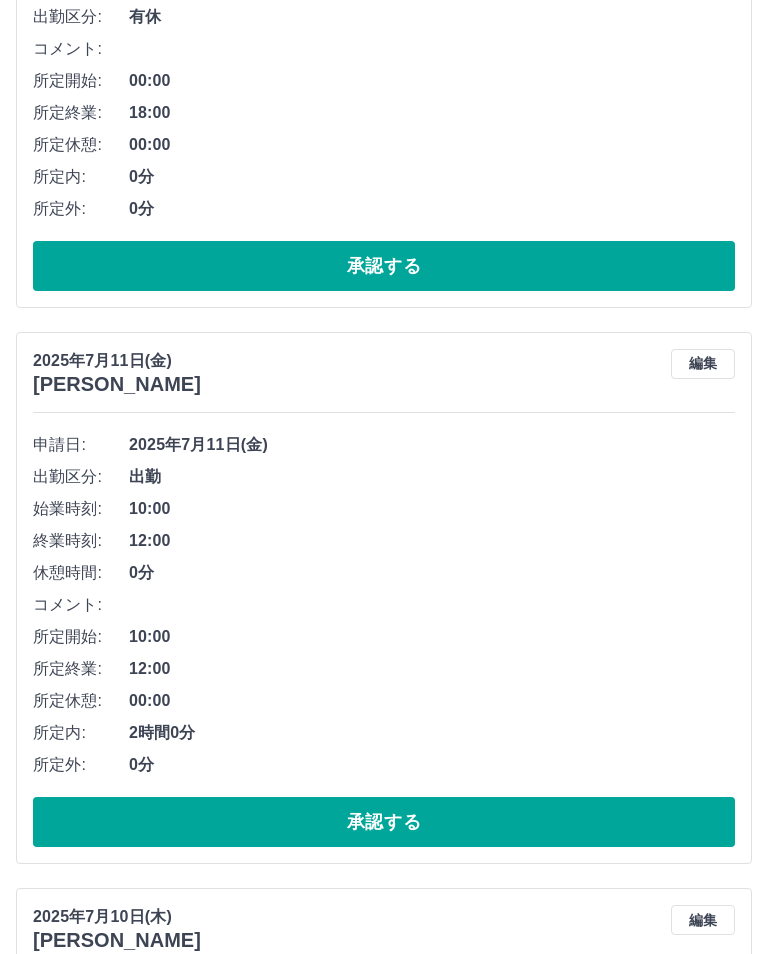 scroll, scrollTop: 2074, scrollLeft: 0, axis: vertical 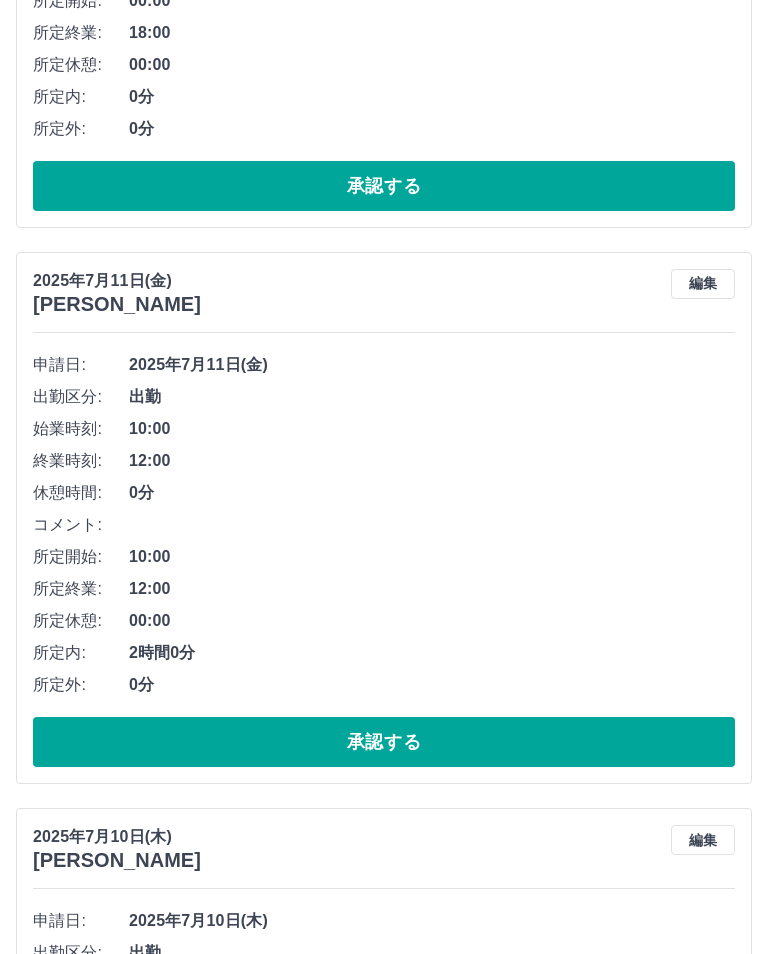 click on "承認する" at bounding box center (384, 1298) 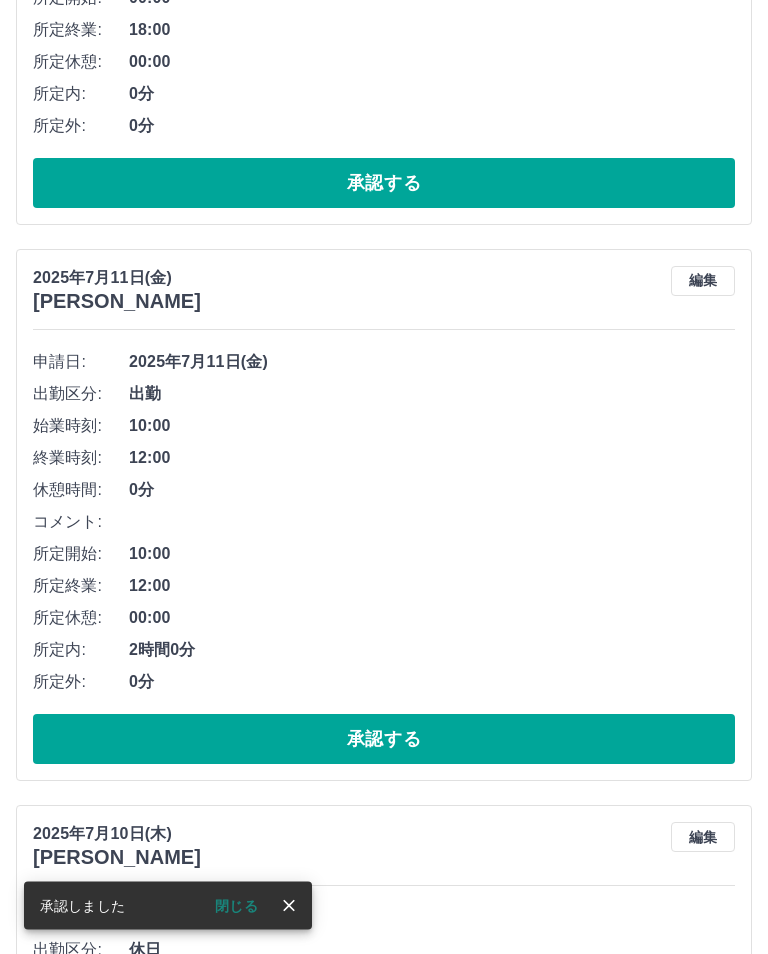 scroll, scrollTop: 2082, scrollLeft: 0, axis: vertical 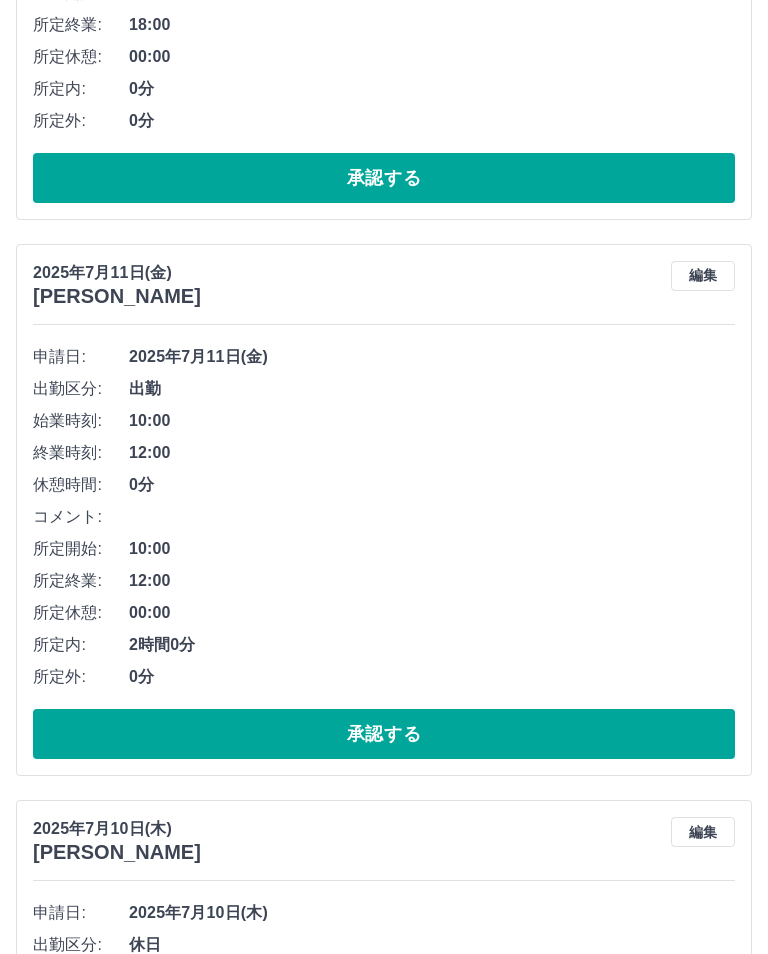 click on "承認する" at bounding box center (384, 1002) 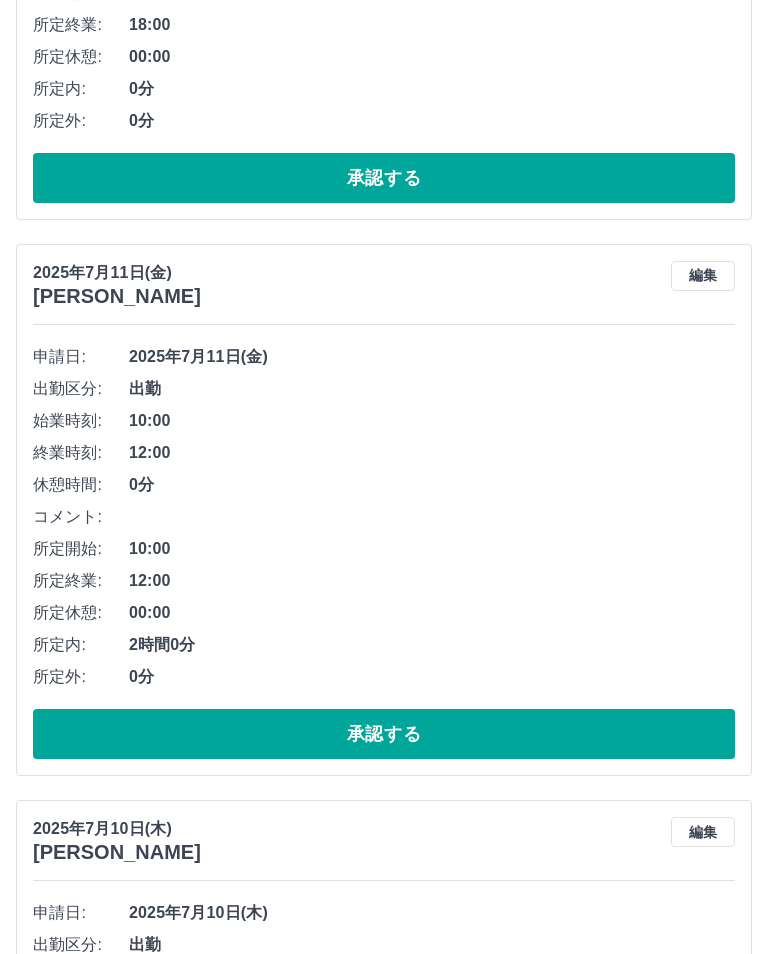 click on "承認する" at bounding box center (384, 1290) 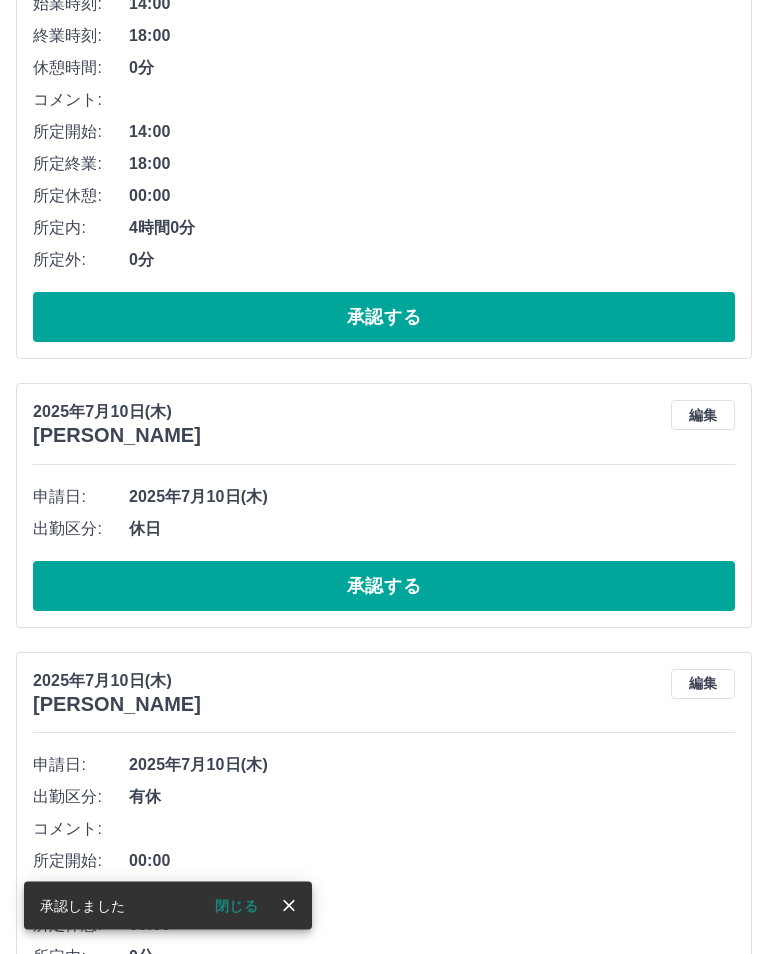 scroll, scrollTop: 3056, scrollLeft: 0, axis: vertical 